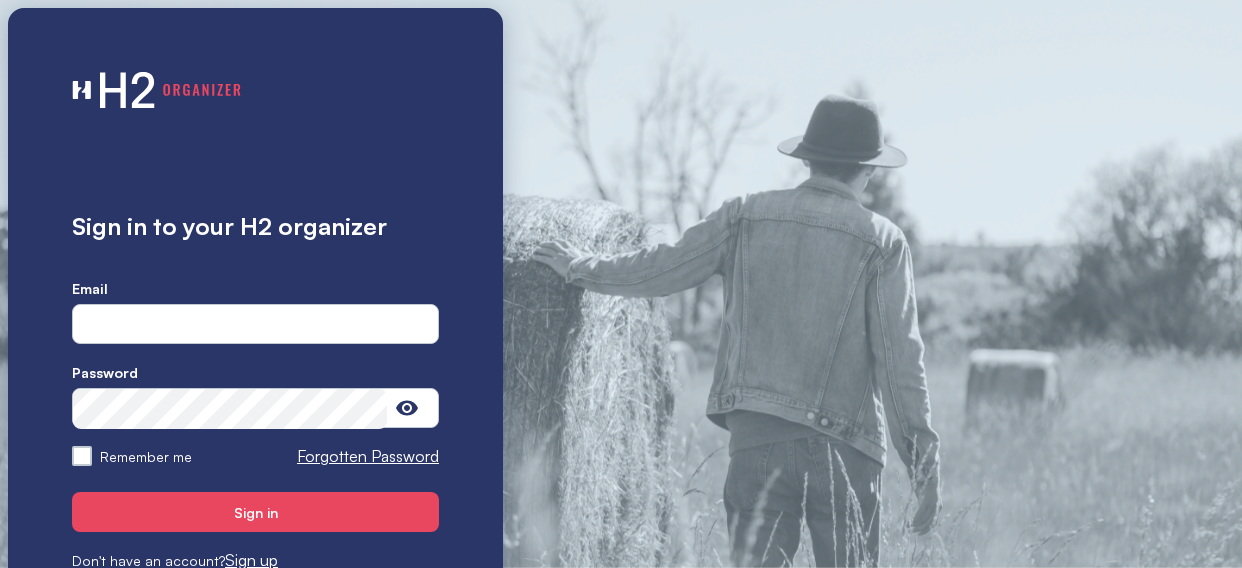 scroll, scrollTop: 0, scrollLeft: 0, axis: both 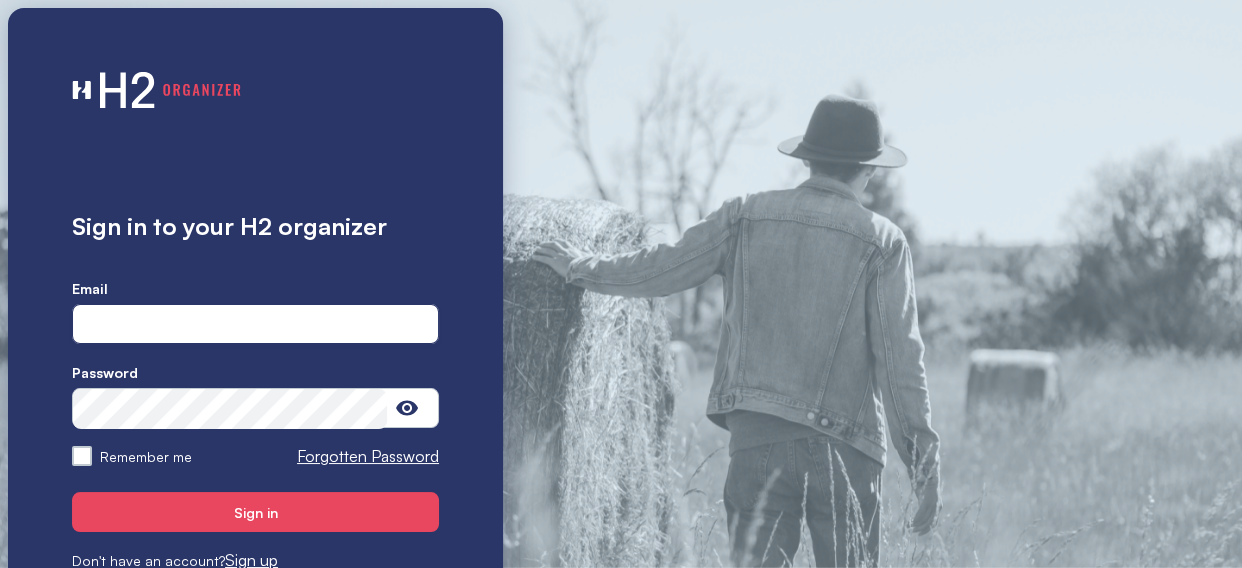 type on "**********" 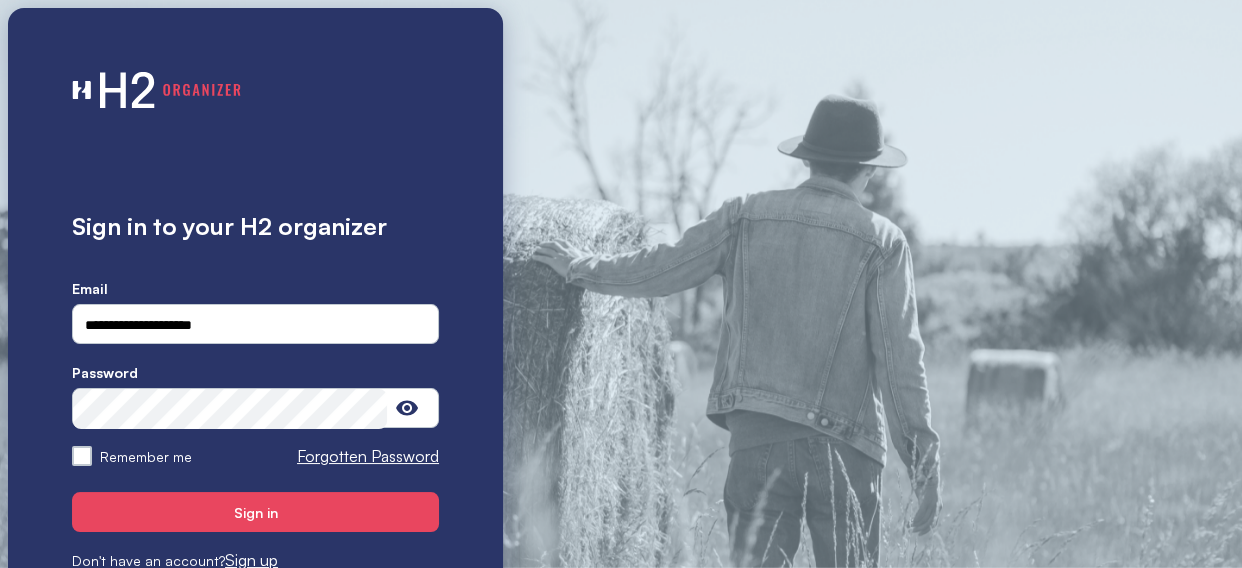 scroll, scrollTop: 215, scrollLeft: 0, axis: vertical 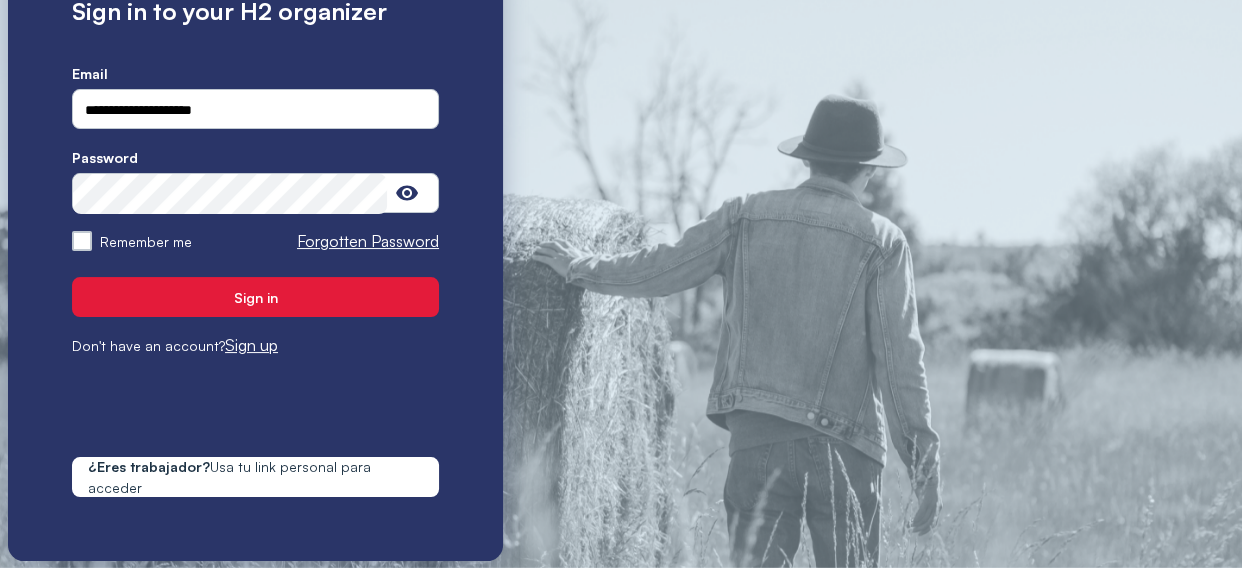 click on "Sign in" at bounding box center (256, 297) 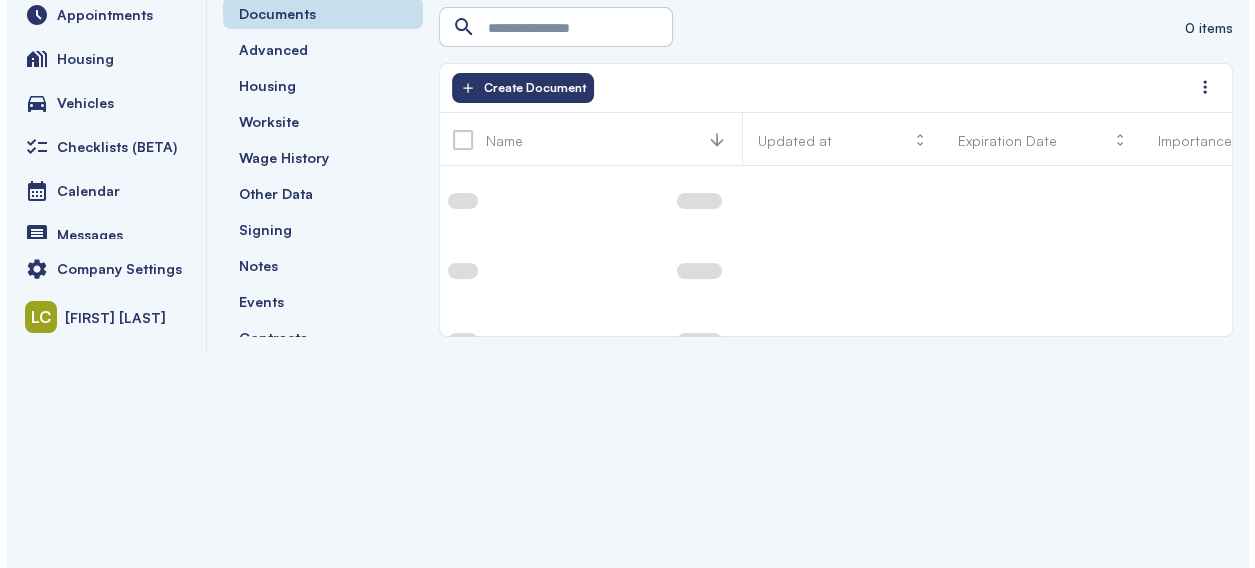 scroll, scrollTop: 0, scrollLeft: 0, axis: both 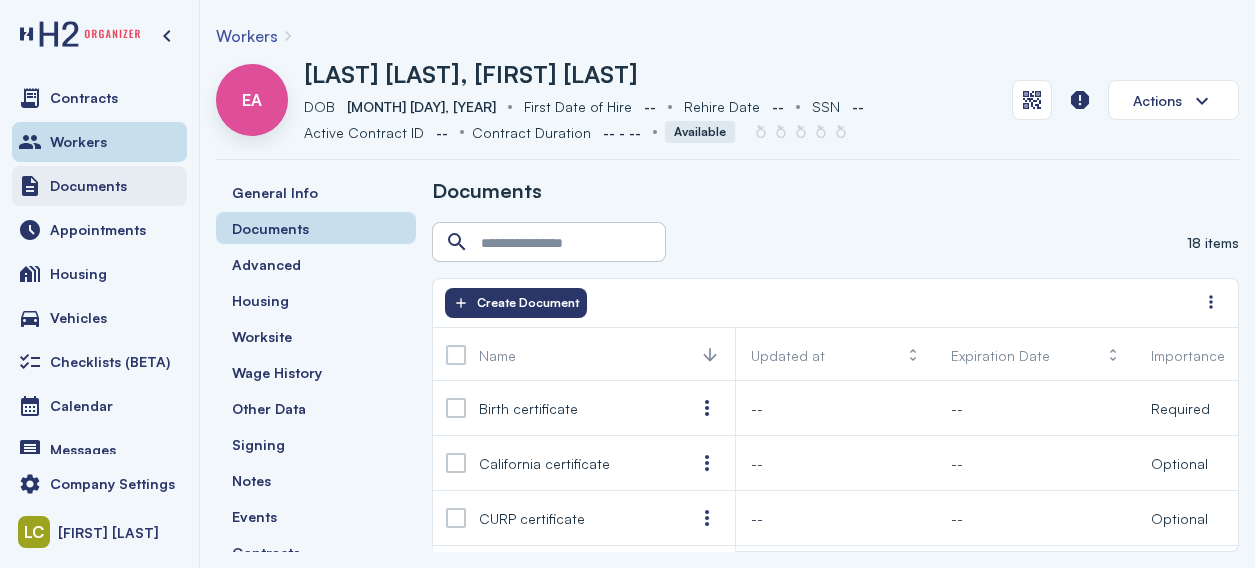 click on "Documents" at bounding box center [88, 186] 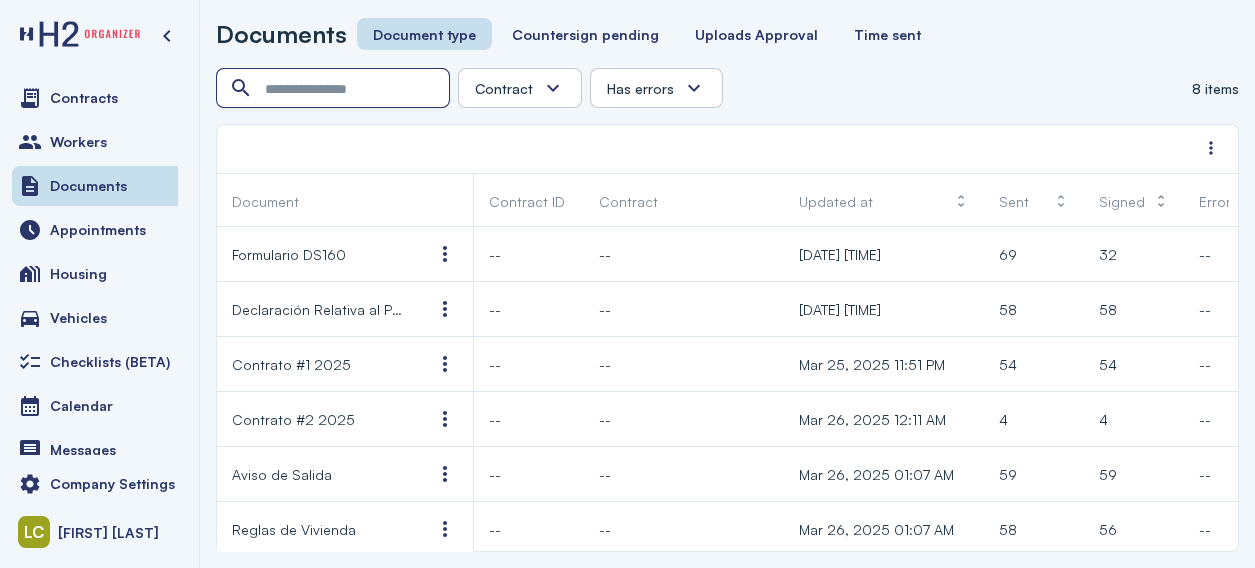 click at bounding box center [335, 89] 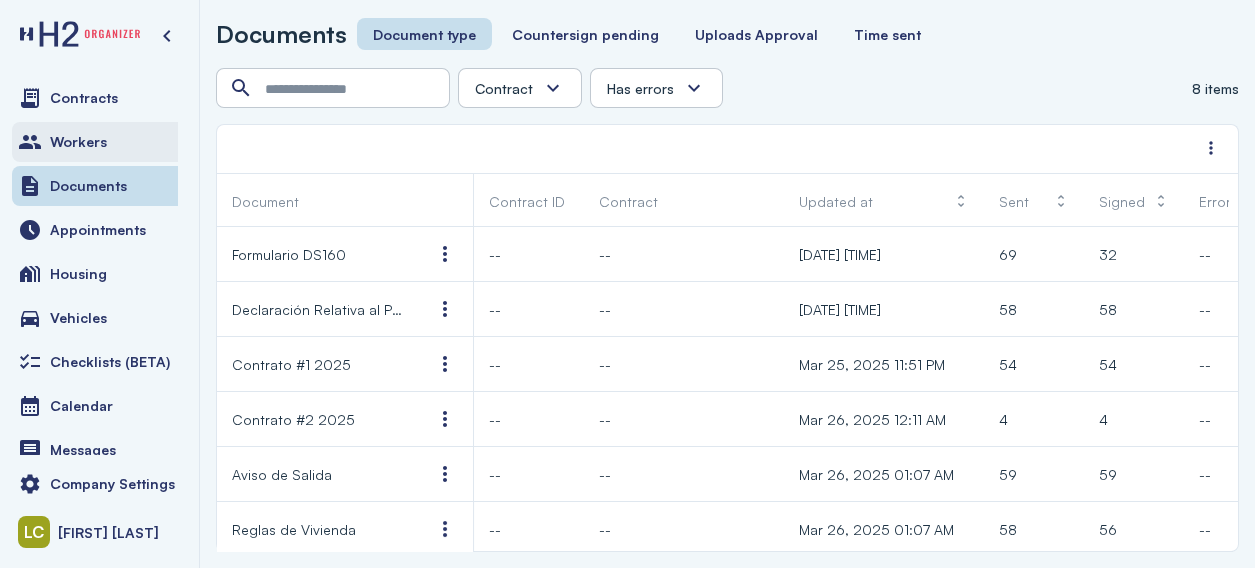 click on "Workers" at bounding box center (99, 142) 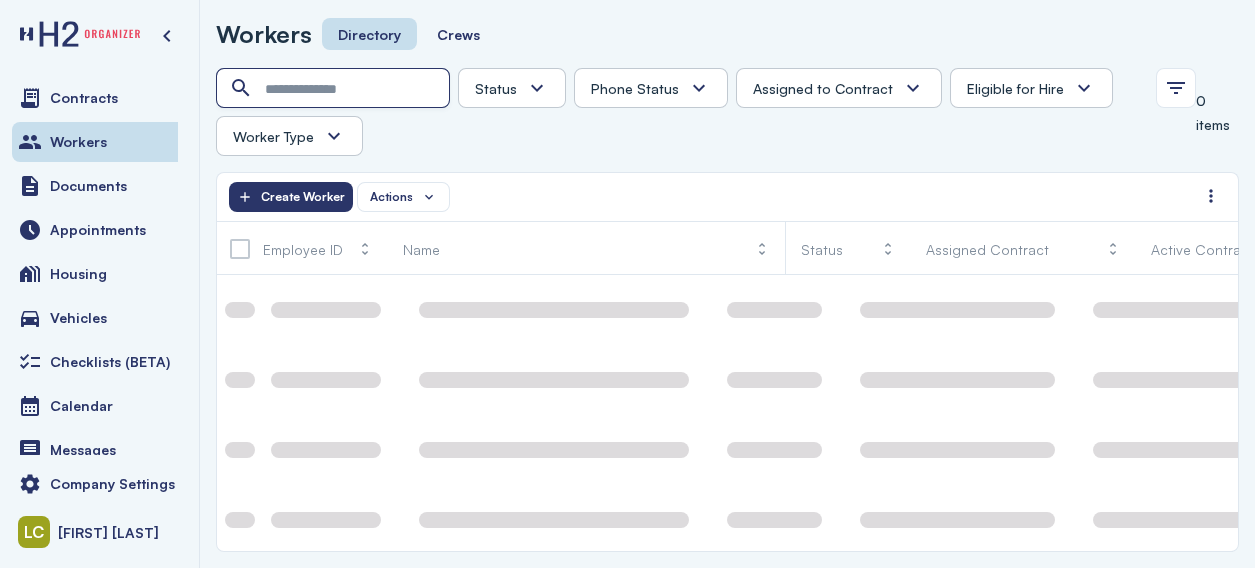 click at bounding box center (335, 89) 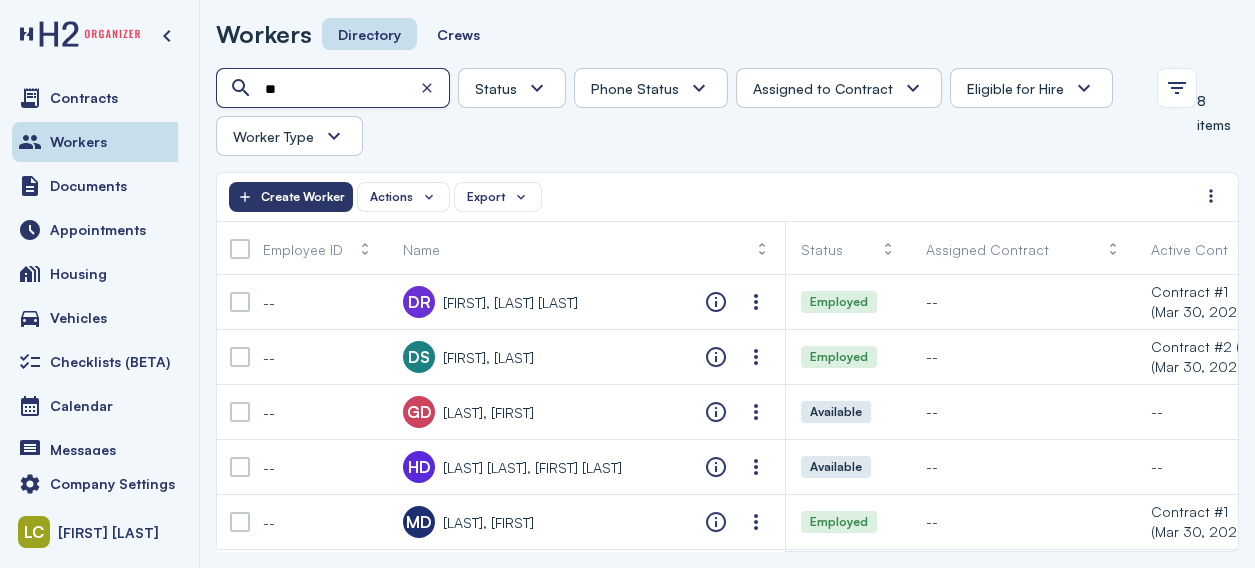 type on "*" 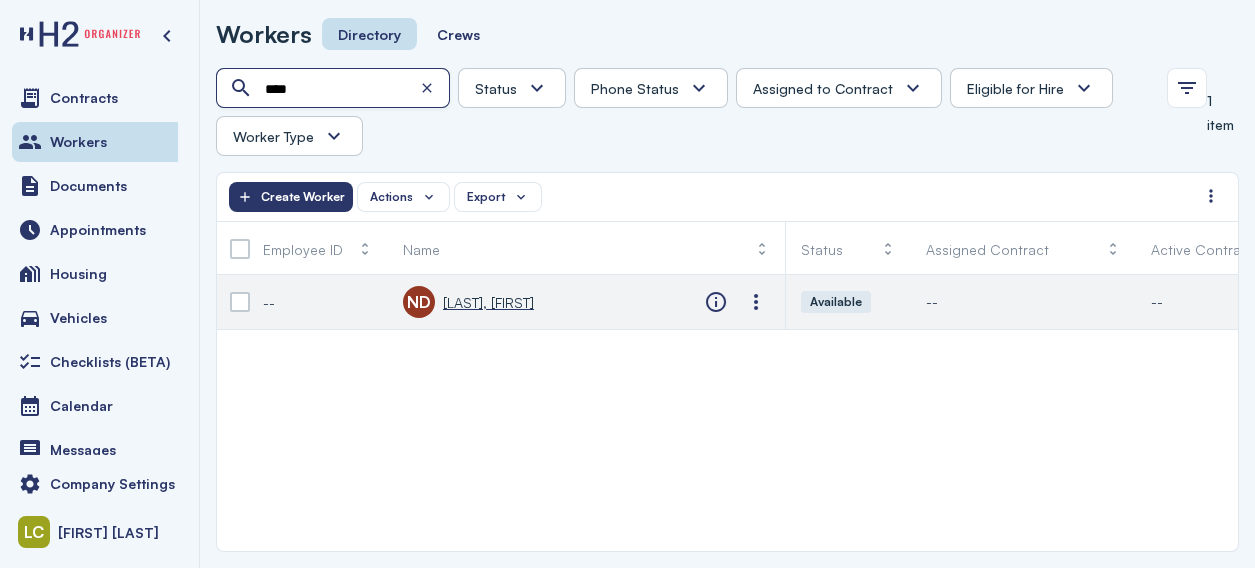 type on "****" 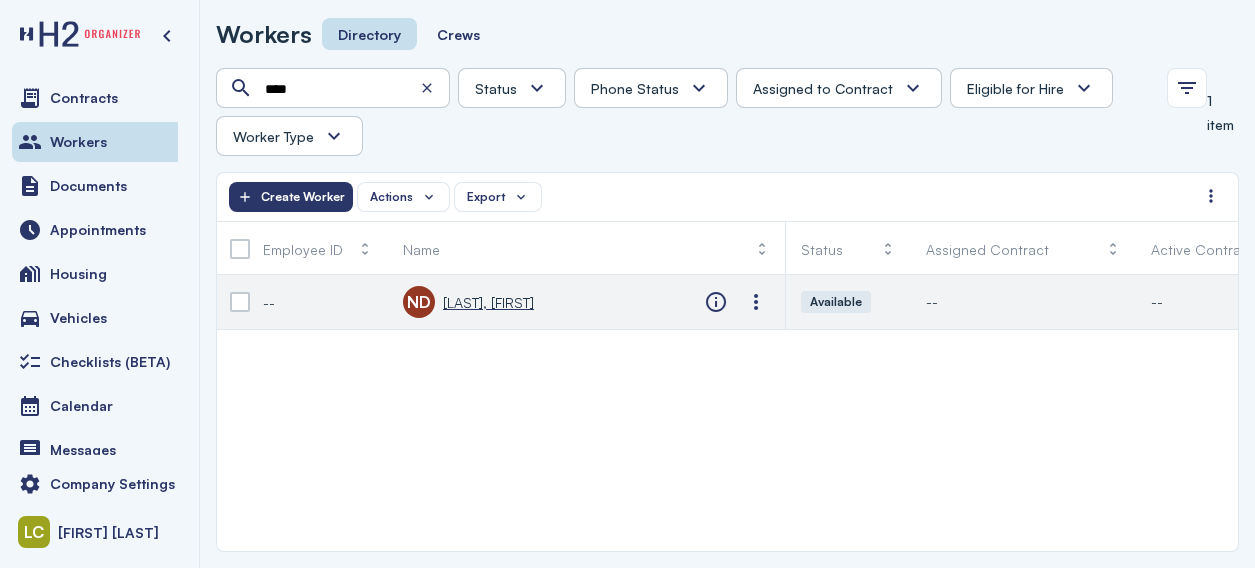 click on "[LAST], [FIRST]" at bounding box center [488, 302] 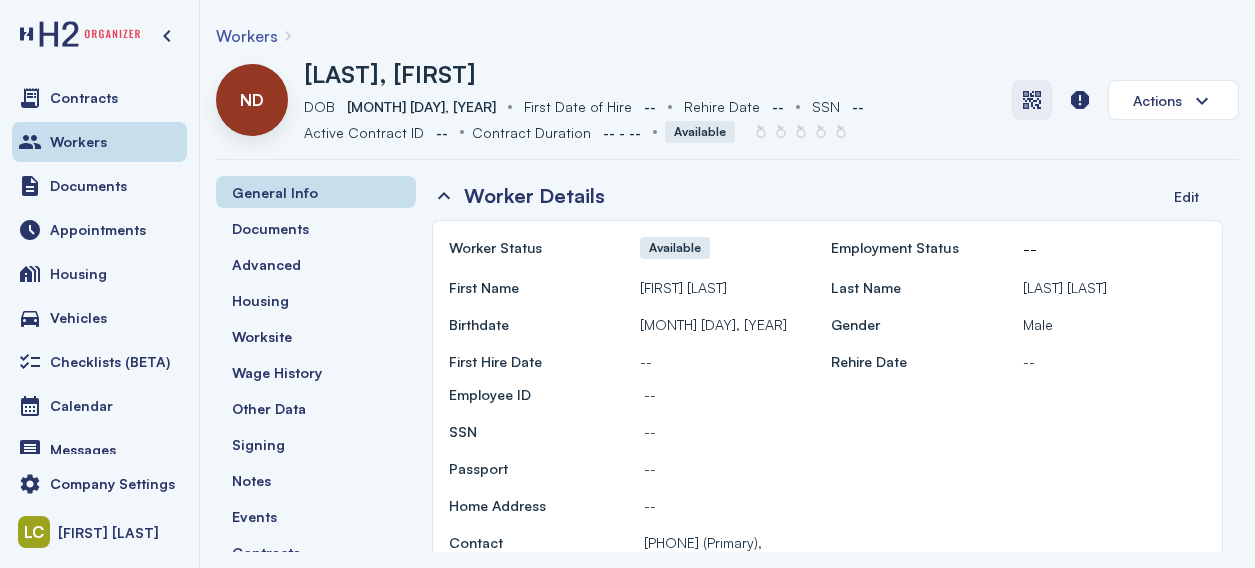 click at bounding box center (1032, 100) 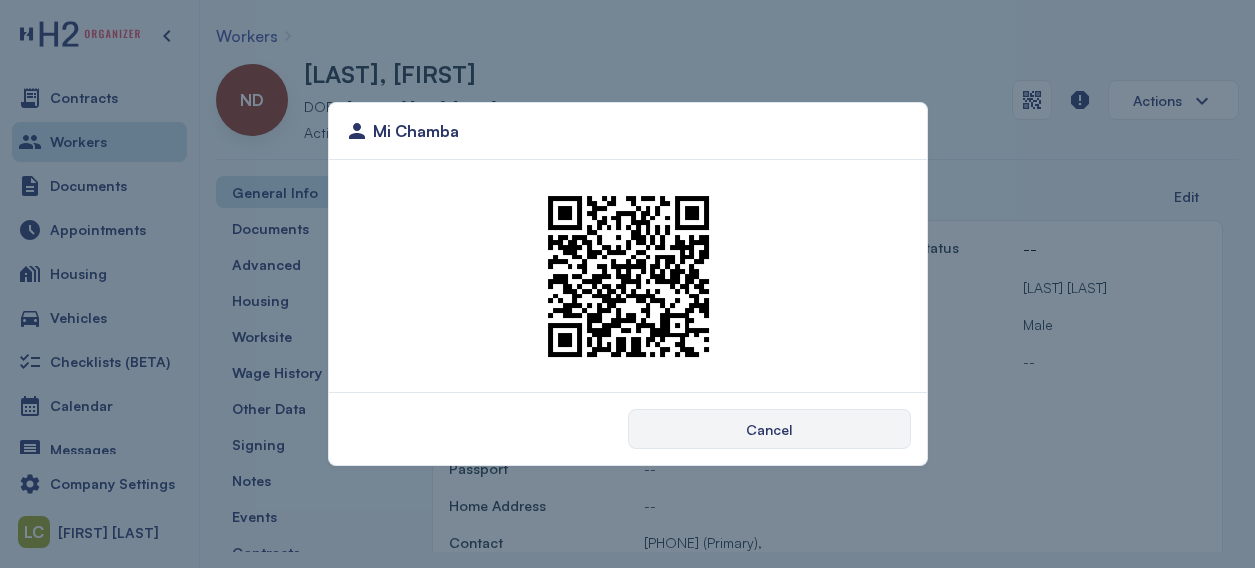 click on "Cancel" at bounding box center [769, 429] 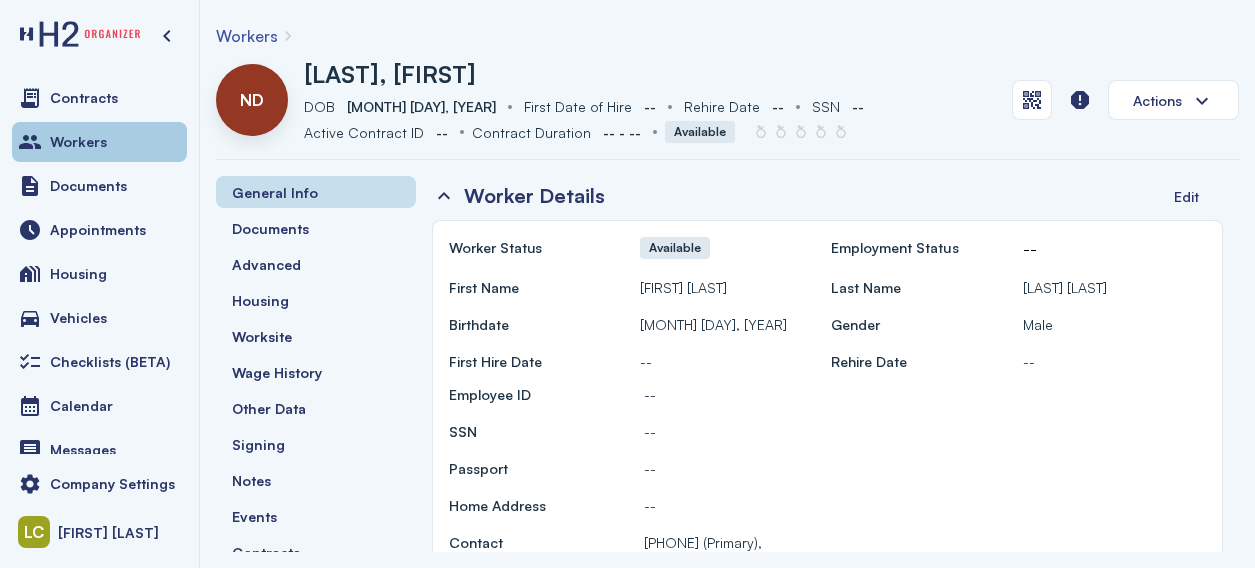 click on "Workers" at bounding box center (78, 142) 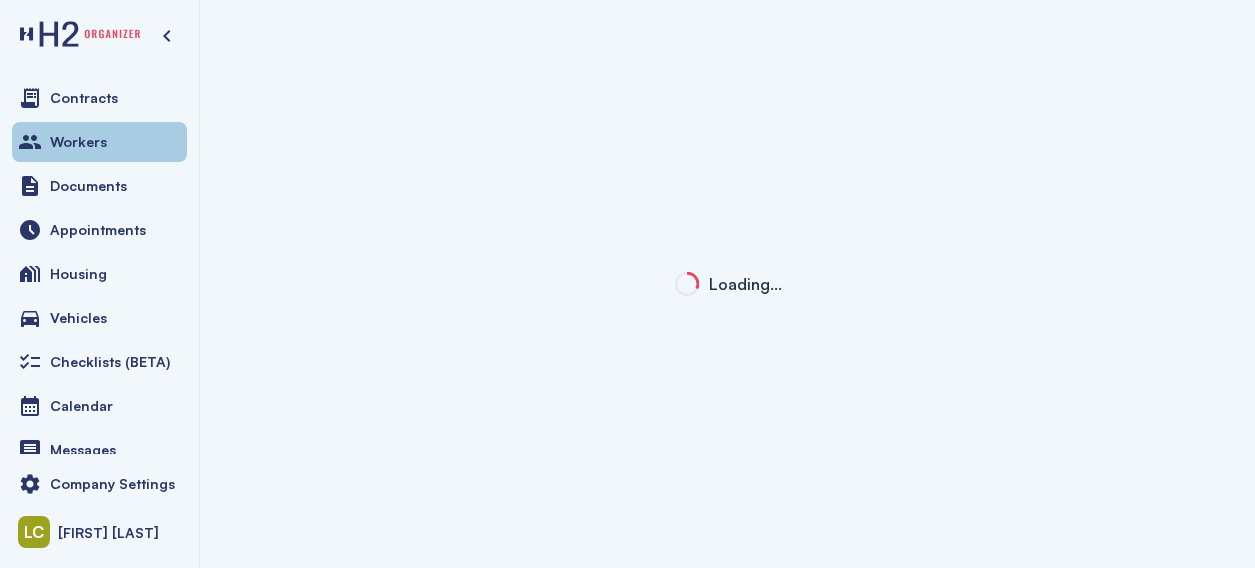 click on "Workers" at bounding box center [78, 142] 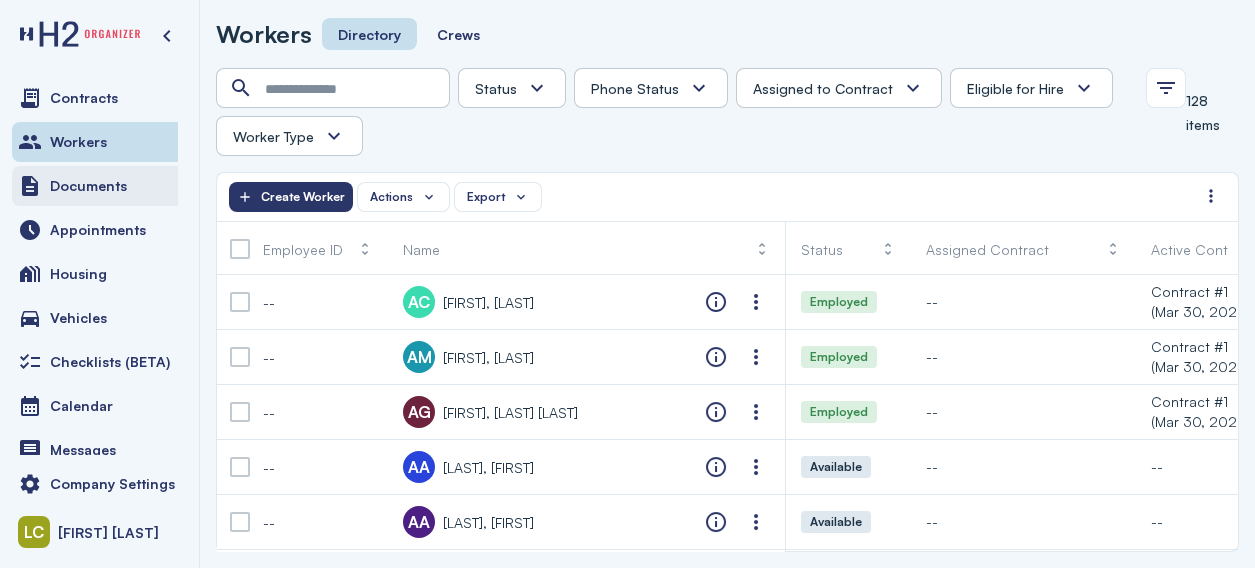click on "Documents" at bounding box center [99, 186] 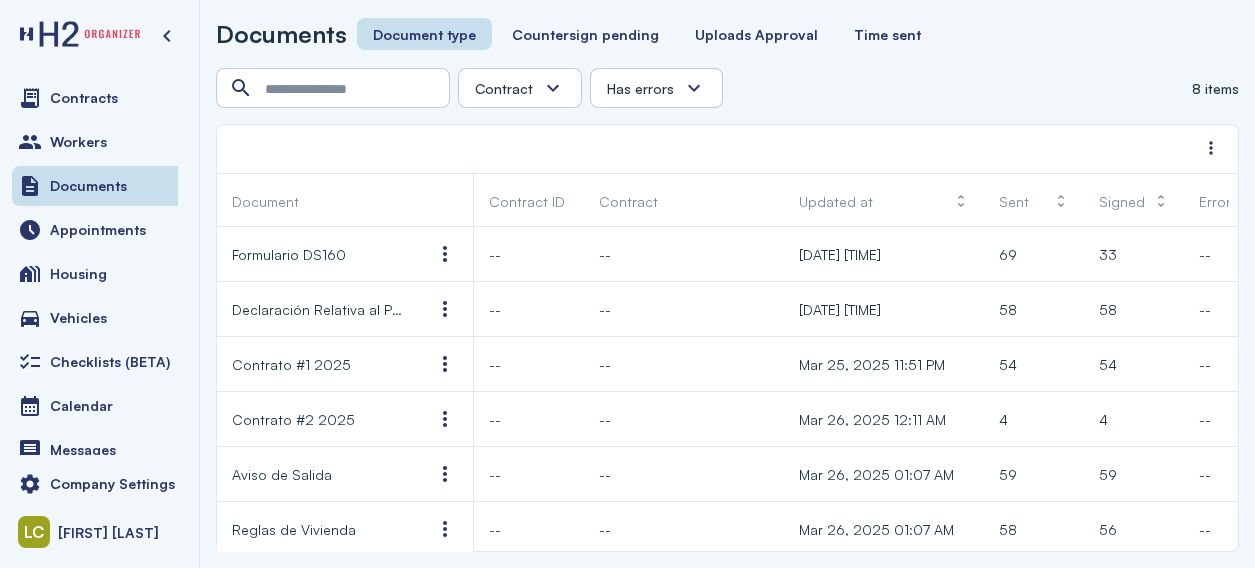 scroll, scrollTop: 0, scrollLeft: 58, axis: horizontal 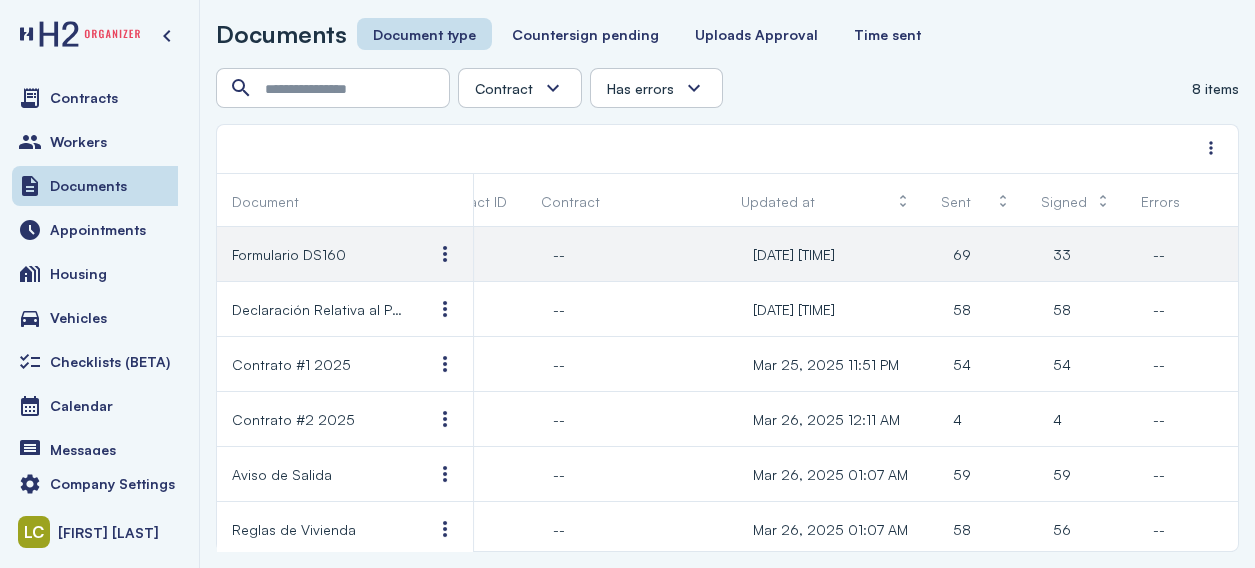 click on "Formulario DS160" at bounding box center (289, 254) 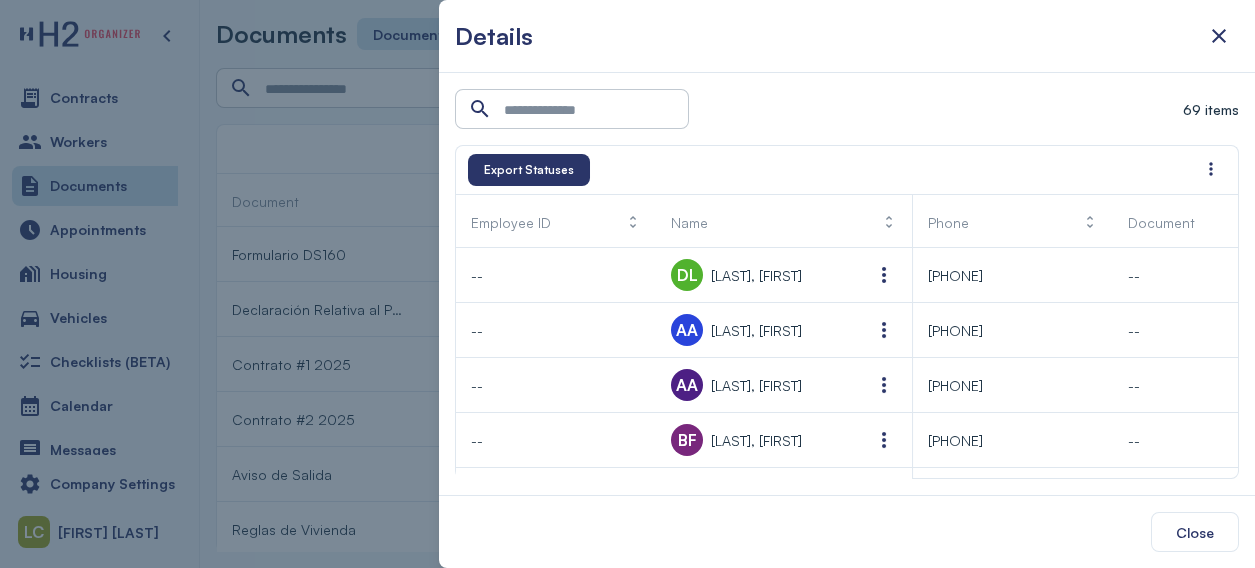 scroll, scrollTop: 0, scrollLeft: 181, axis: horizontal 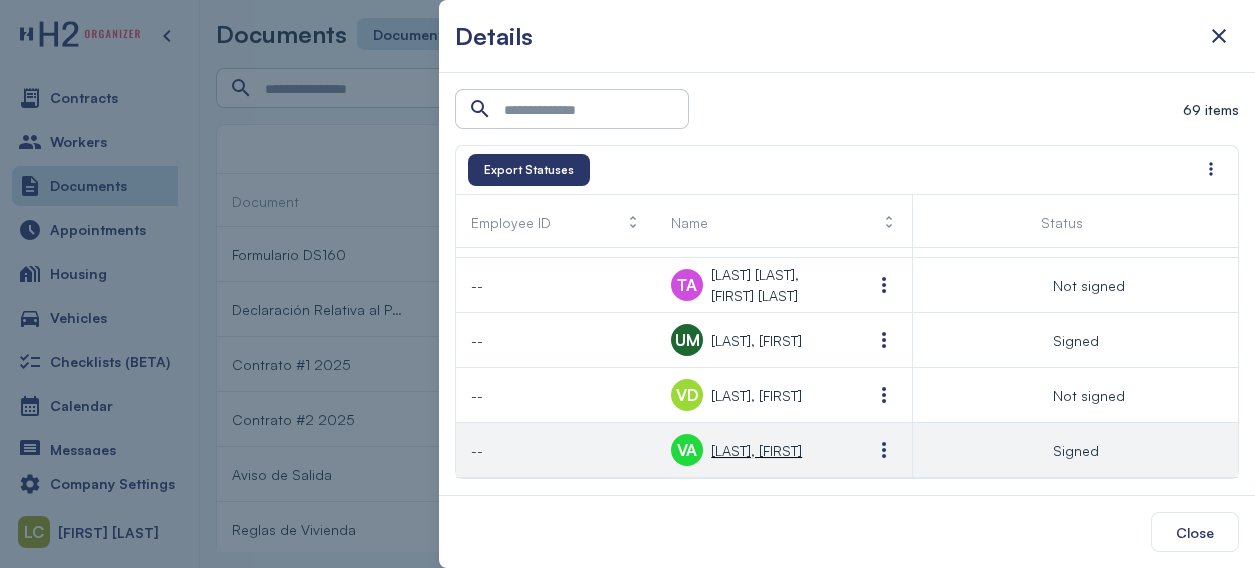 click on "Signed" at bounding box center [1076, 450] 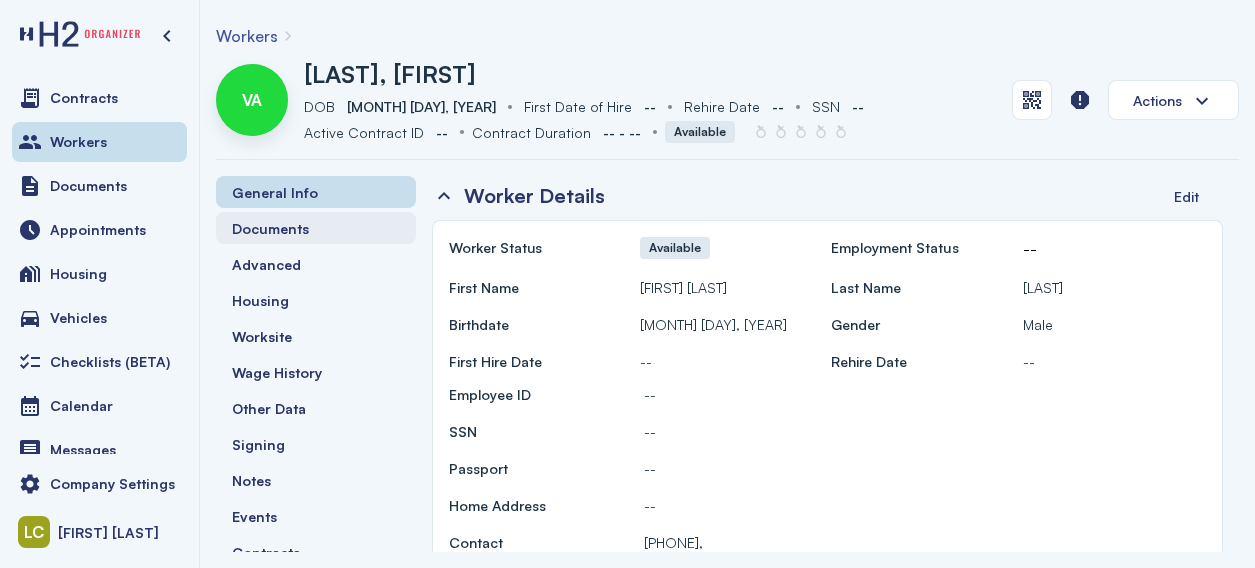 click on "Documents" at bounding box center (270, 228) 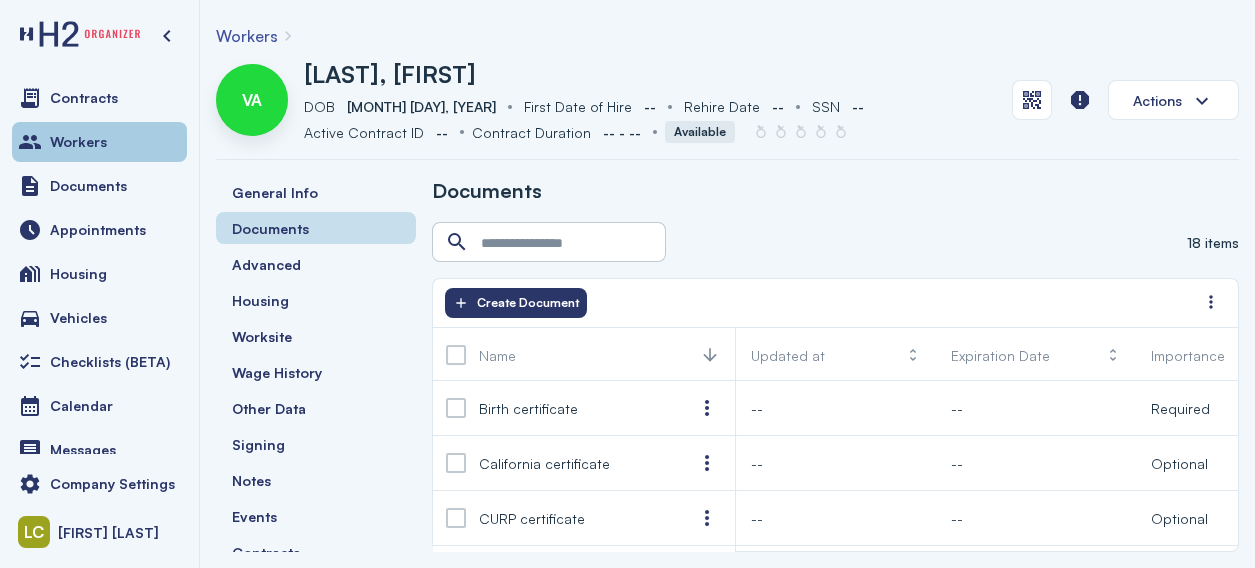 click on "Workers" at bounding box center (78, 142) 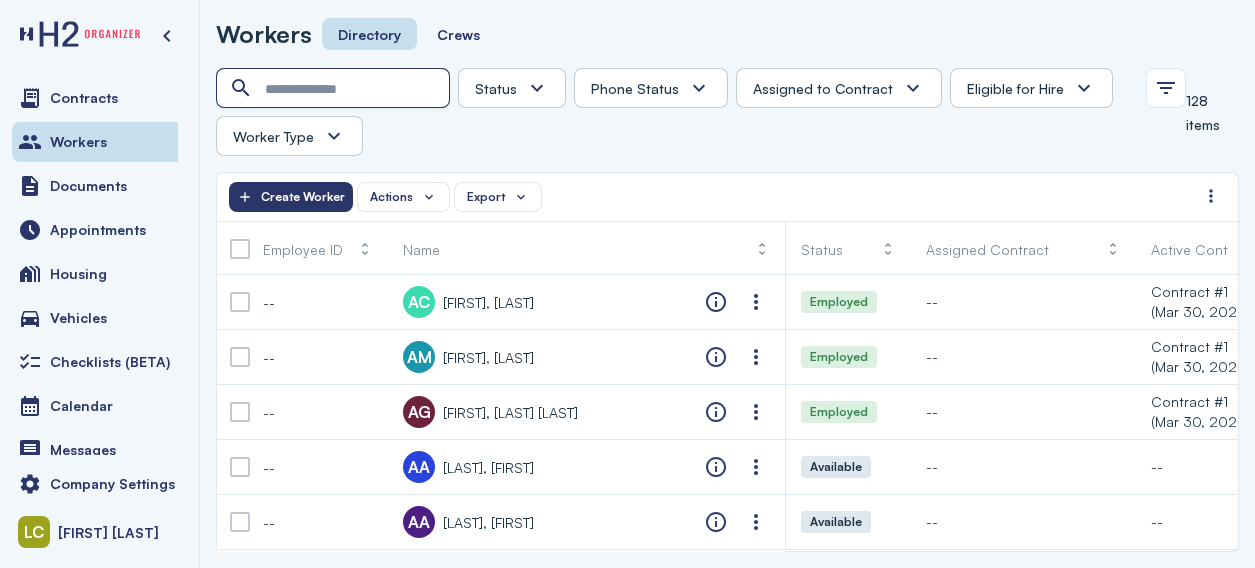 click at bounding box center [335, 89] 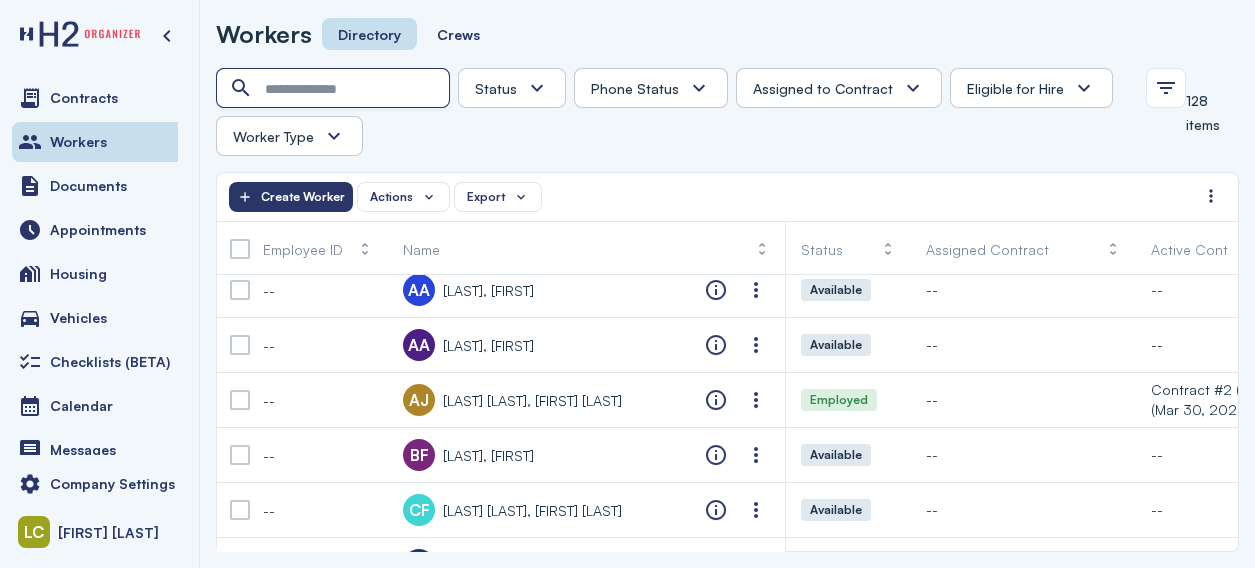 scroll, scrollTop: 266, scrollLeft: 0, axis: vertical 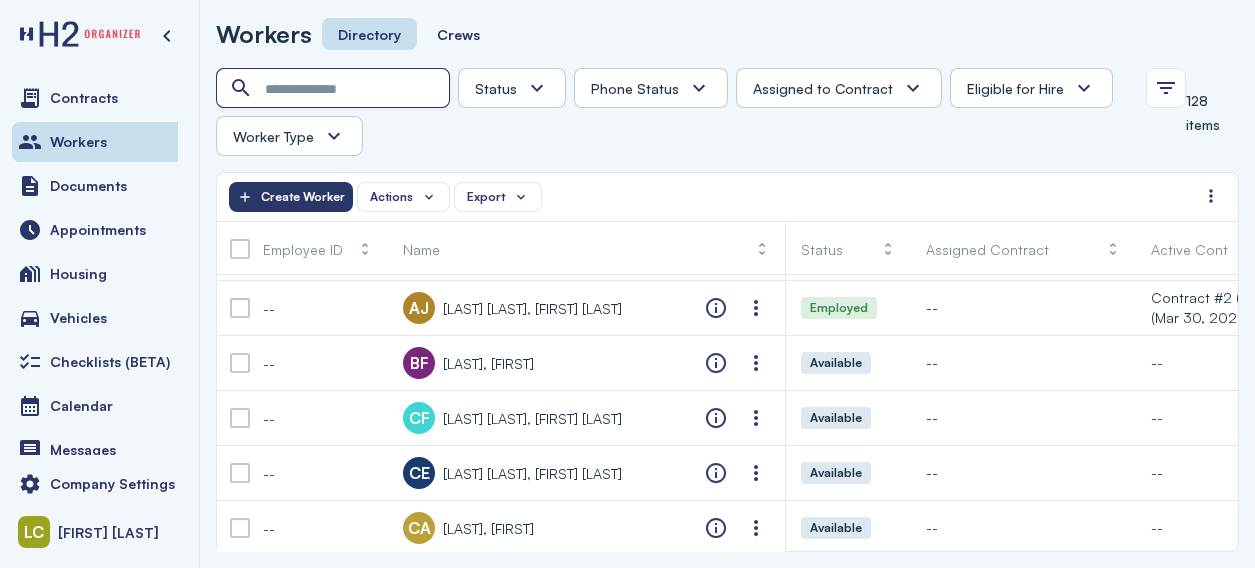 click at bounding box center [335, 89] 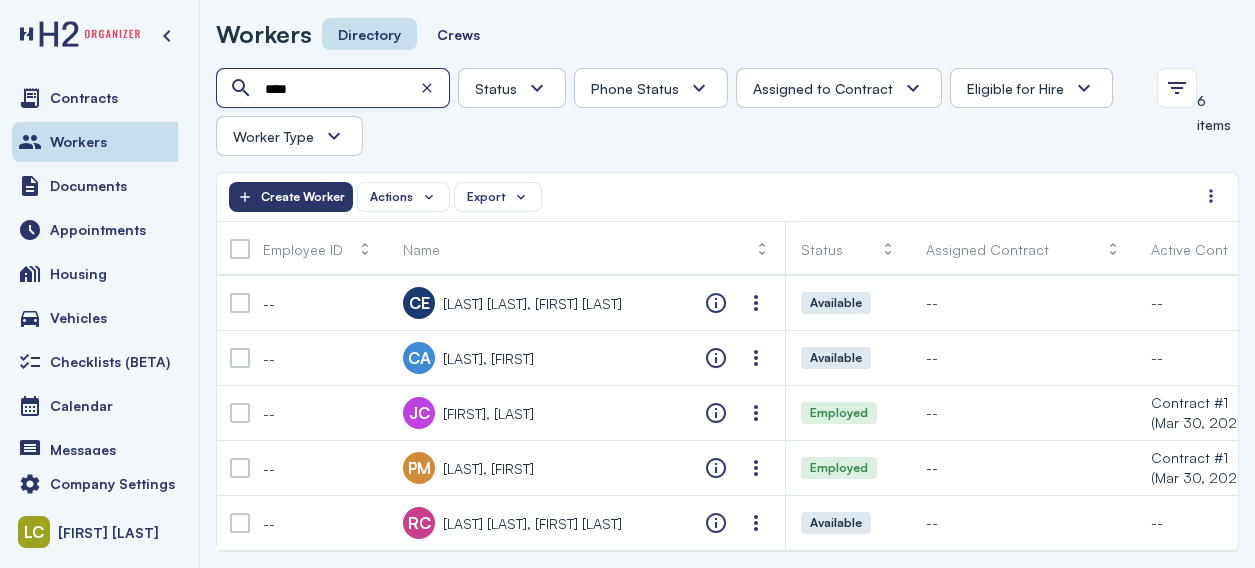 scroll, scrollTop: 0, scrollLeft: 0, axis: both 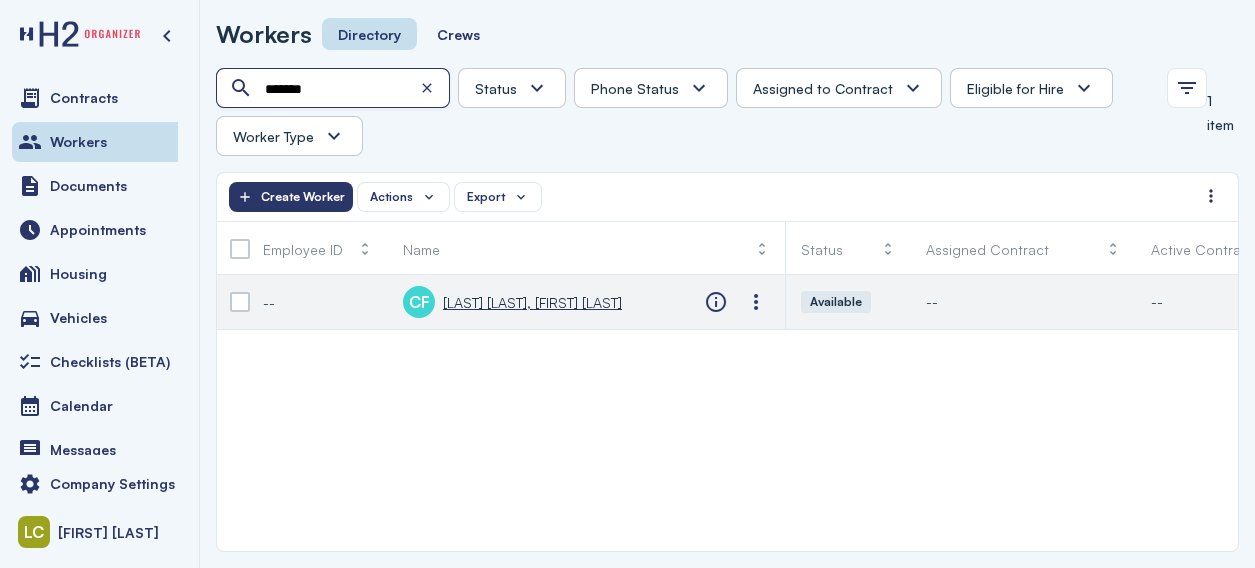 type on "*******" 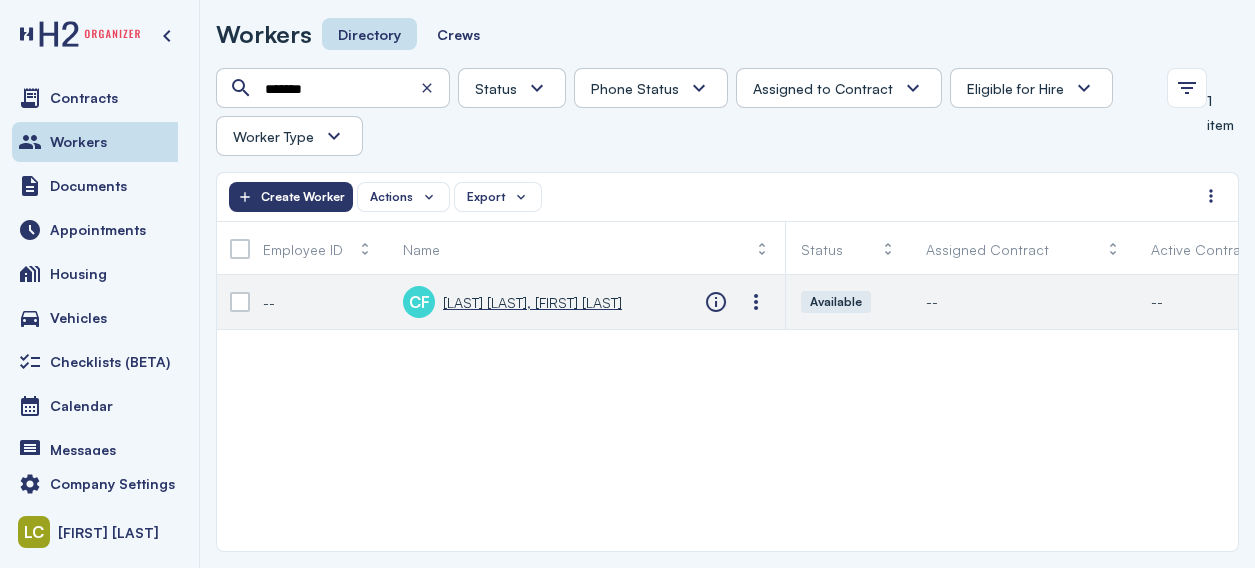 click on "[LAST] [LAST], [FIRST] [LAST]" at bounding box center (532, 302) 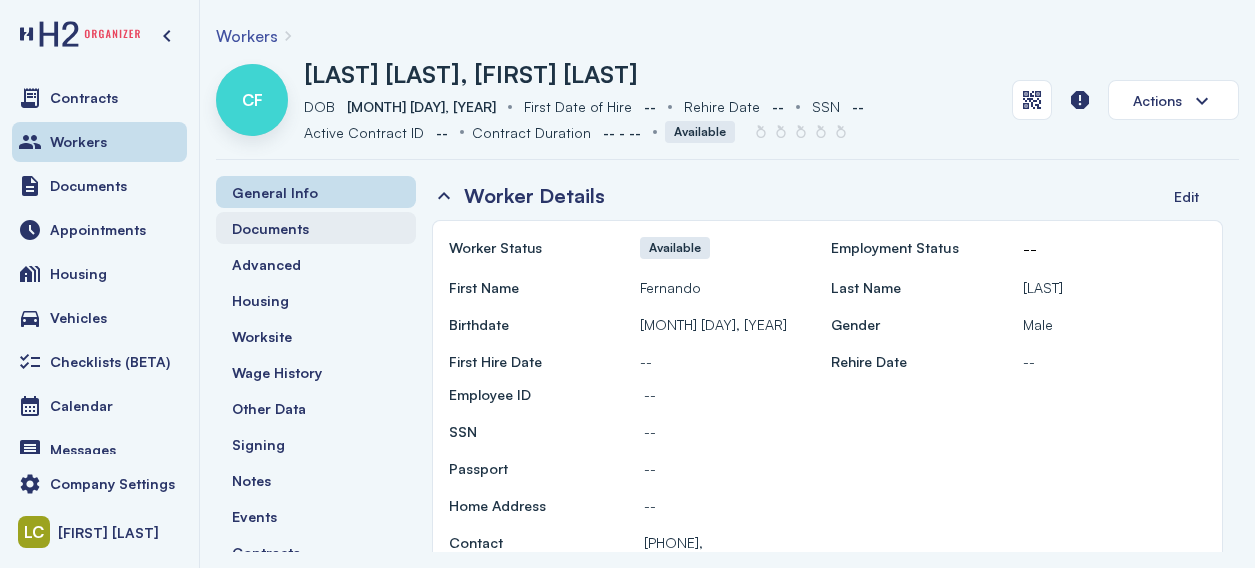 click on "Documents" at bounding box center (270, 228) 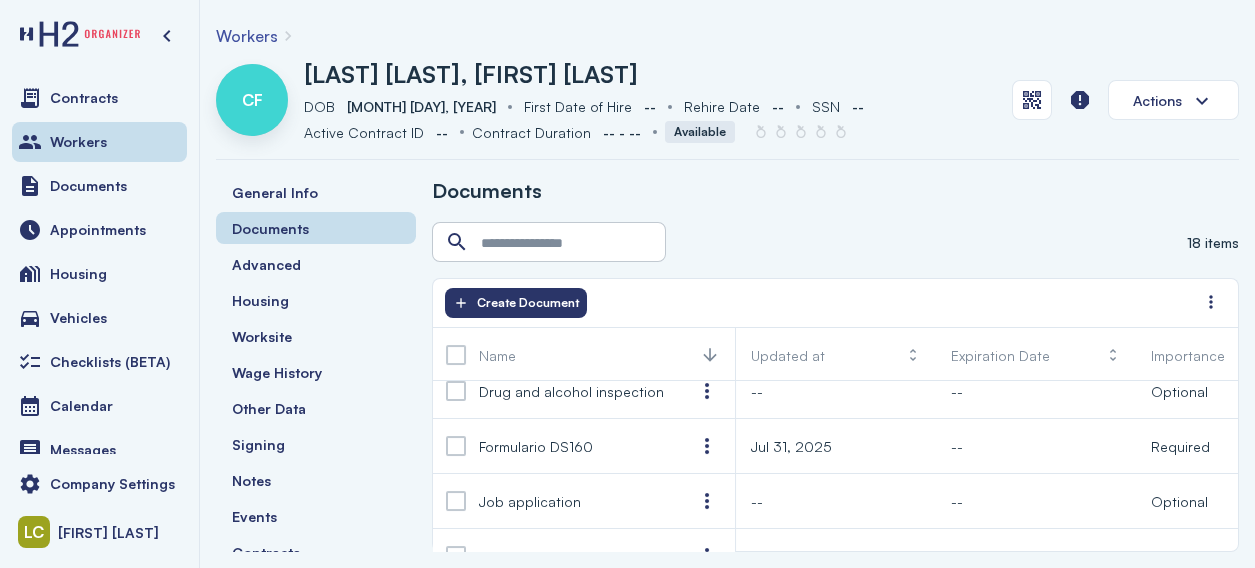 scroll, scrollTop: 266, scrollLeft: 0, axis: vertical 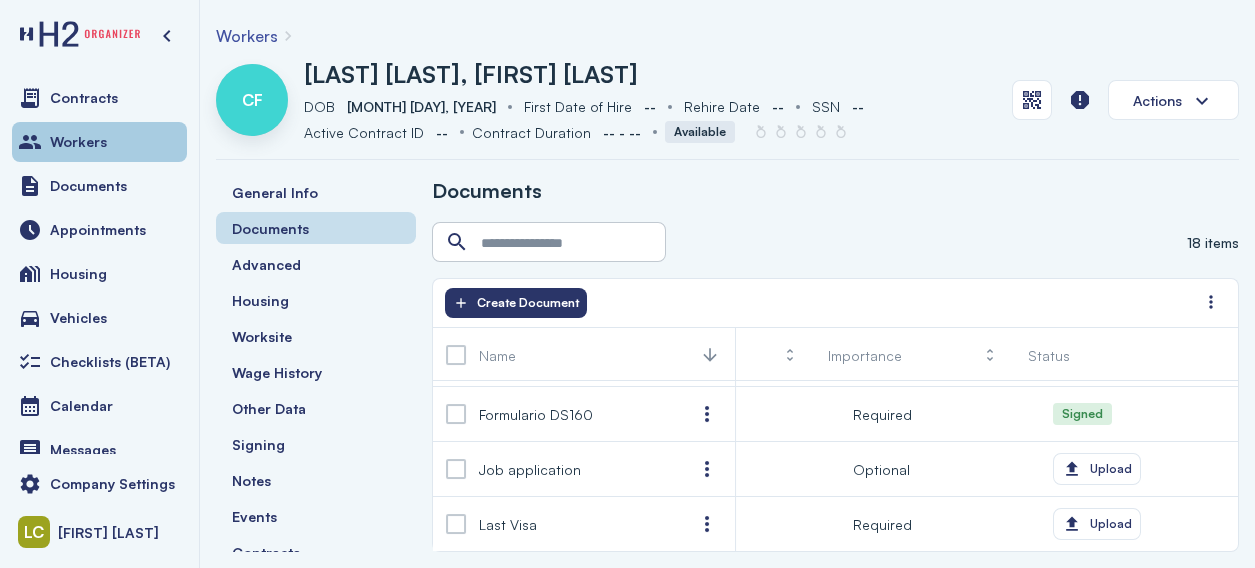click on "Workers" at bounding box center [99, 142] 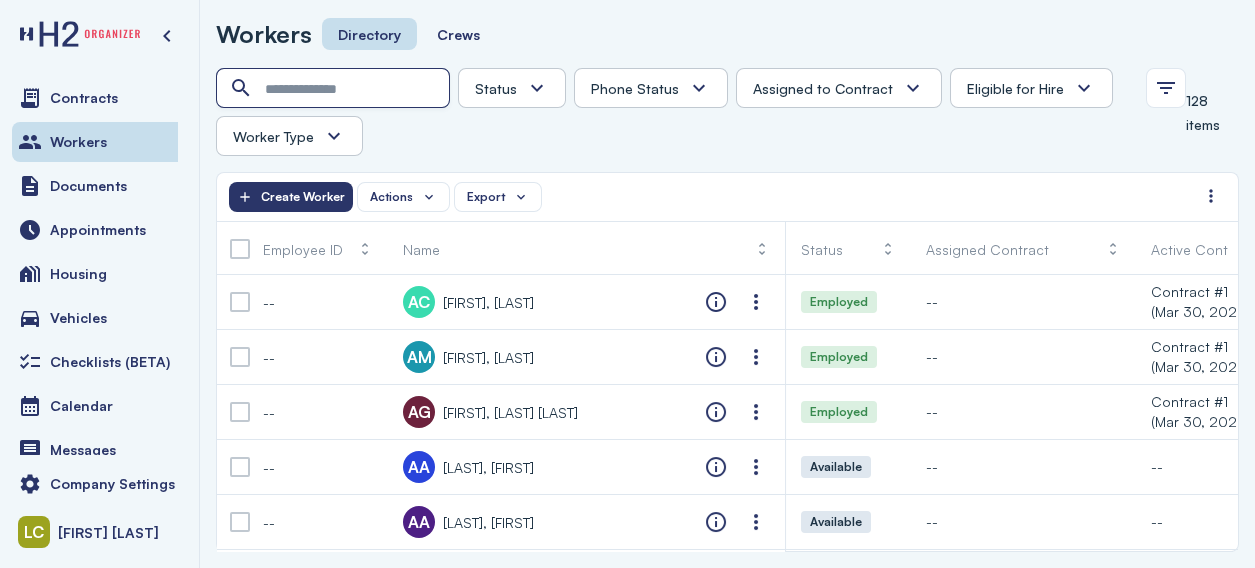 click at bounding box center [335, 89] 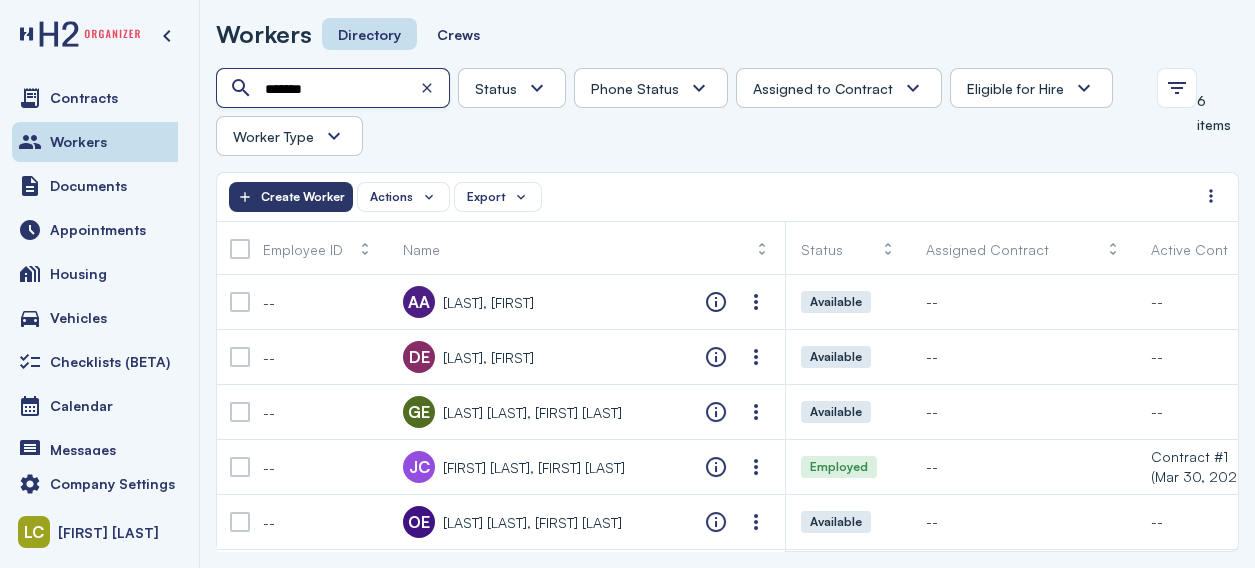 type on "*******" 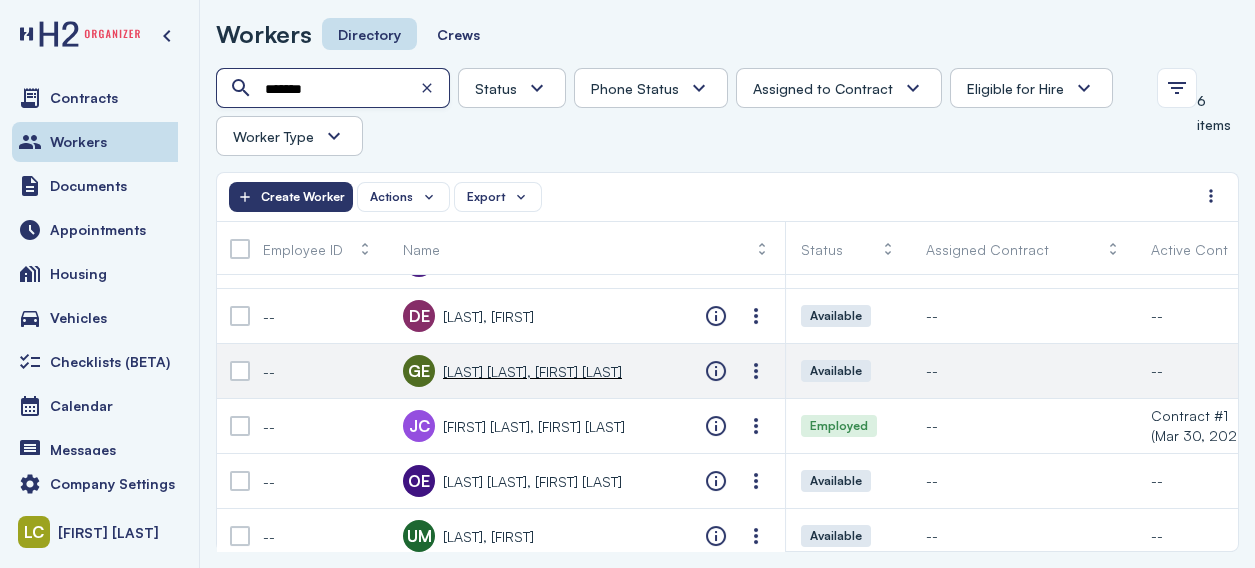 scroll, scrollTop: 63, scrollLeft: 0, axis: vertical 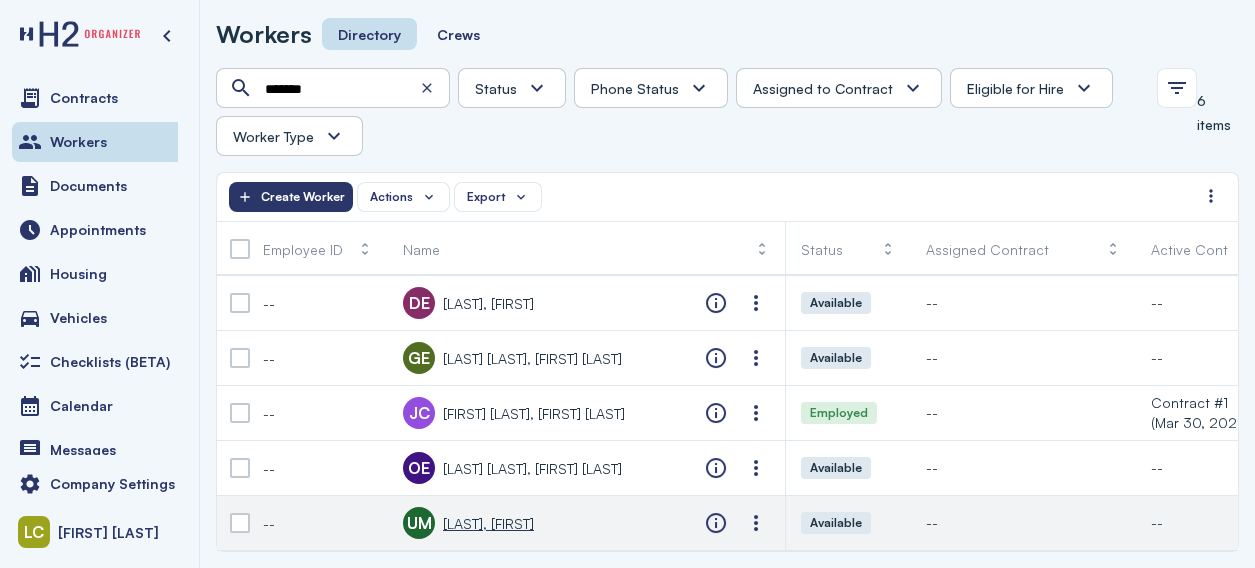 click on "[LAST], [FIRST]" at bounding box center (488, 523) 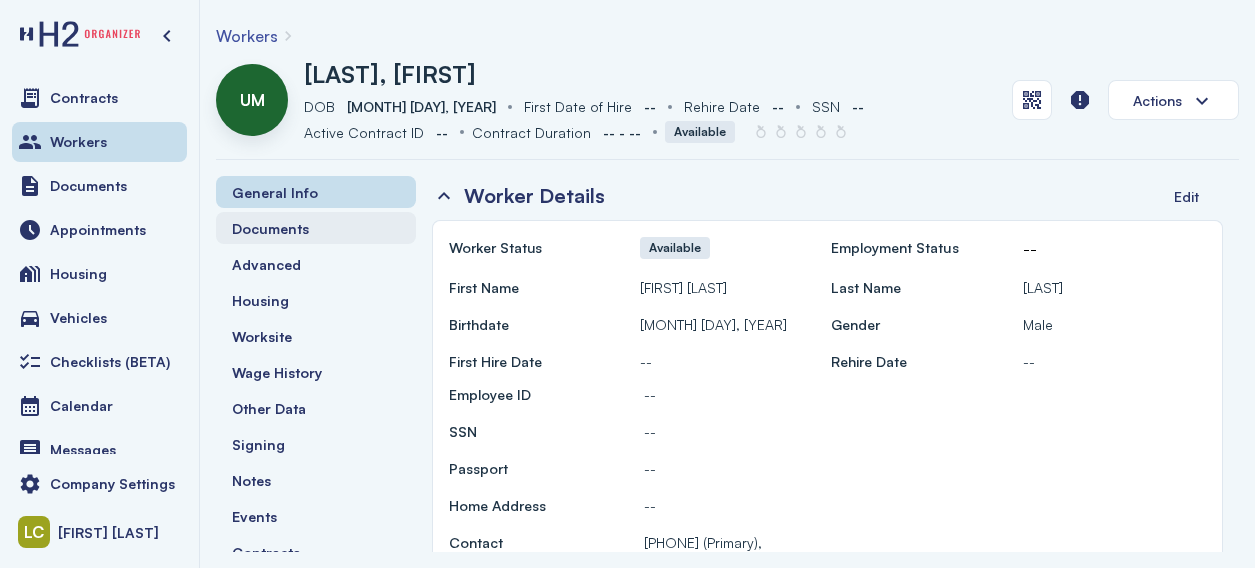 click on "Documents" at bounding box center (316, 228) 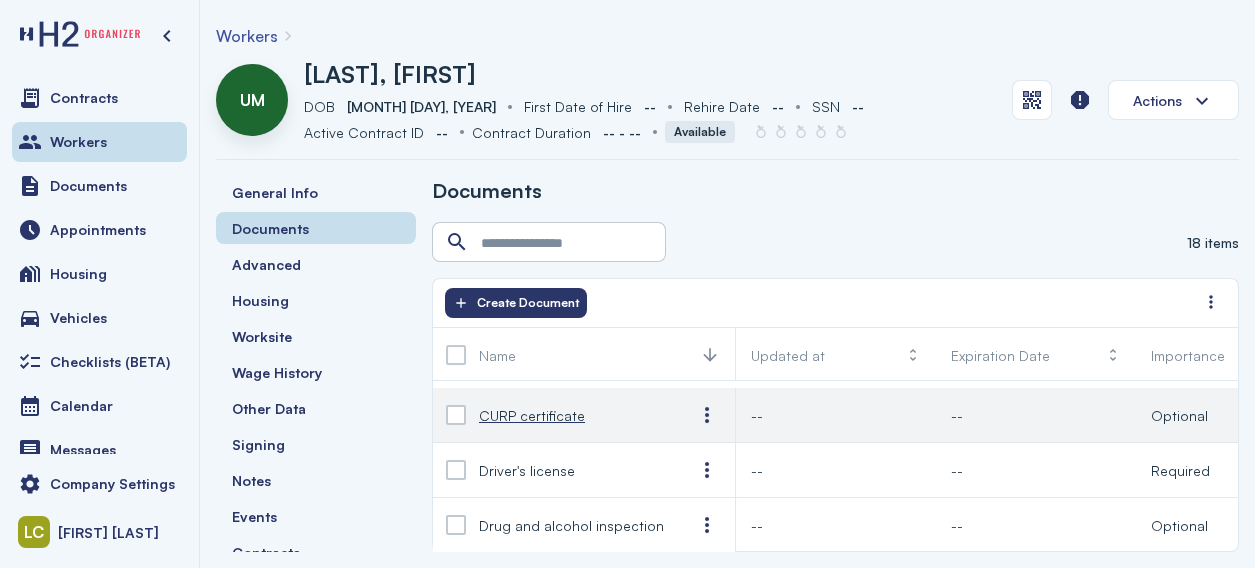 scroll, scrollTop: 266, scrollLeft: 0, axis: vertical 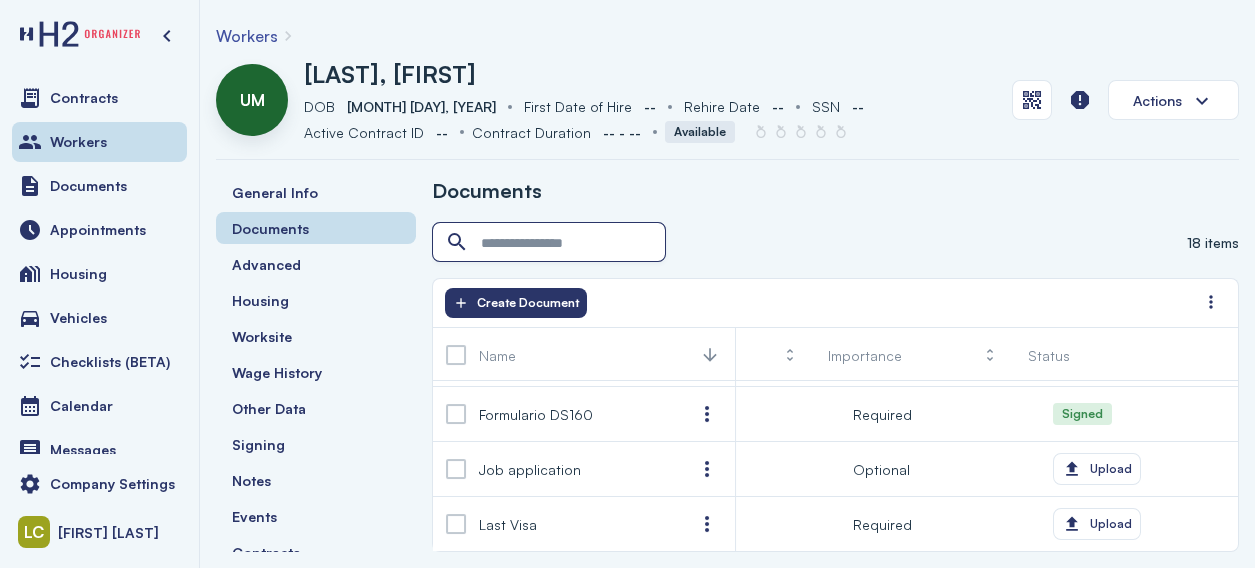 click at bounding box center (551, 243) 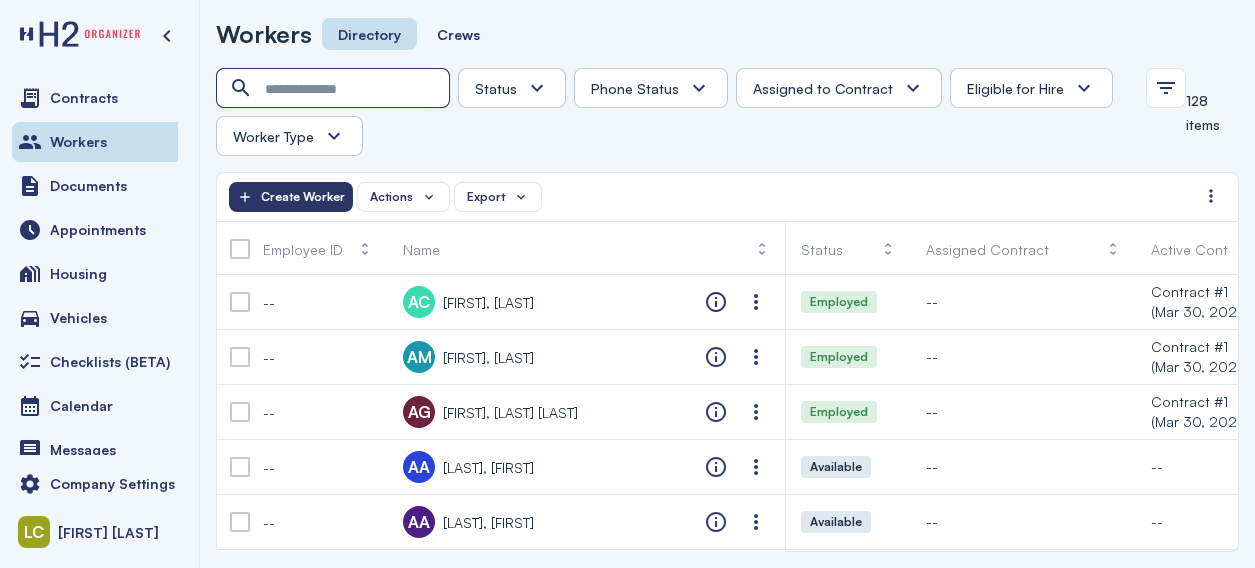 click at bounding box center [335, 89] 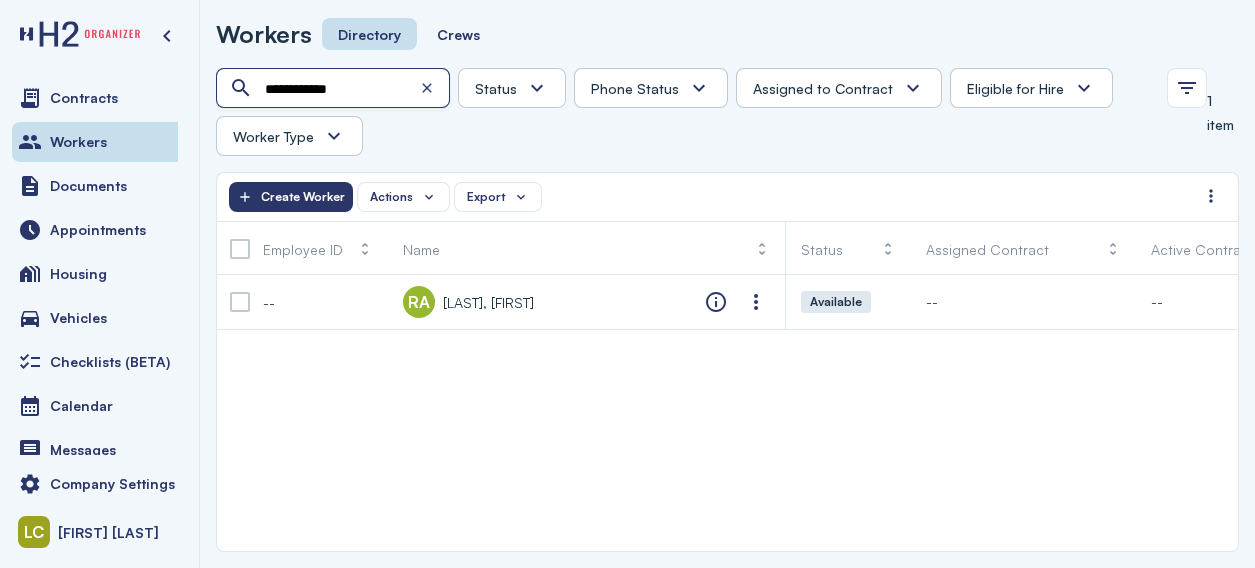 type on "**********" 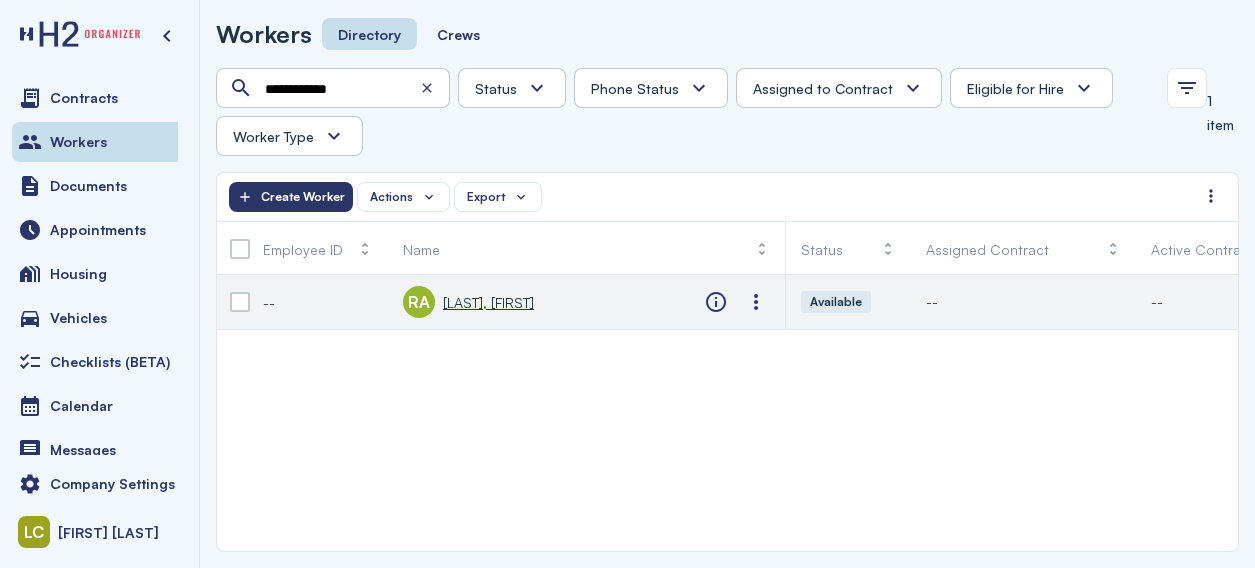 click on "[LAST], [FIRST]" at bounding box center (488, 302) 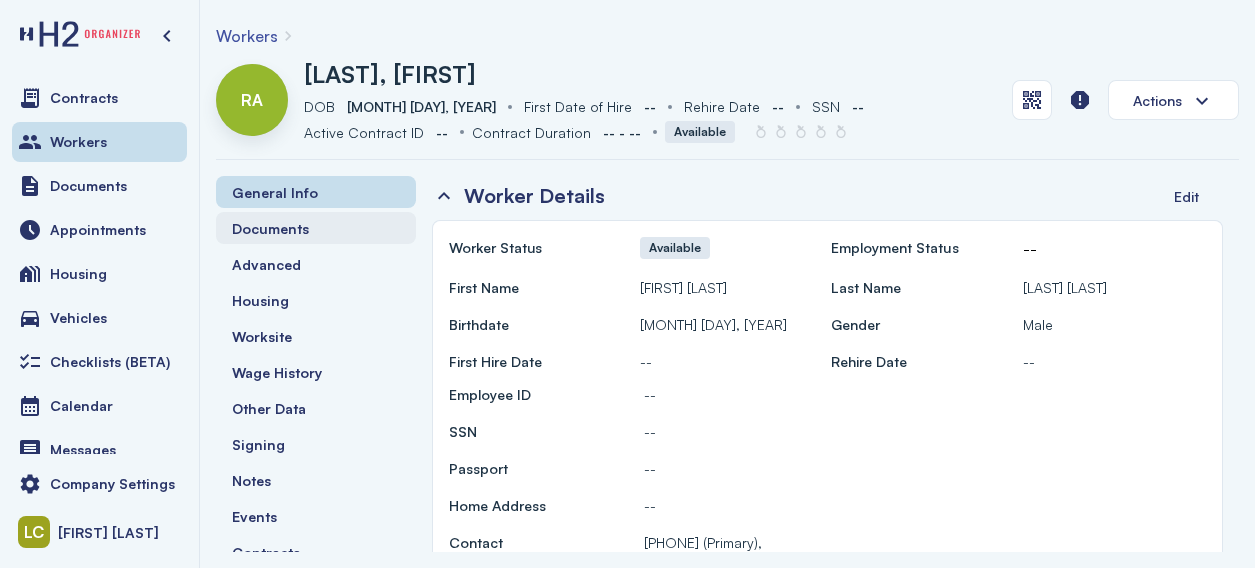 click on "Documents" at bounding box center (316, 228) 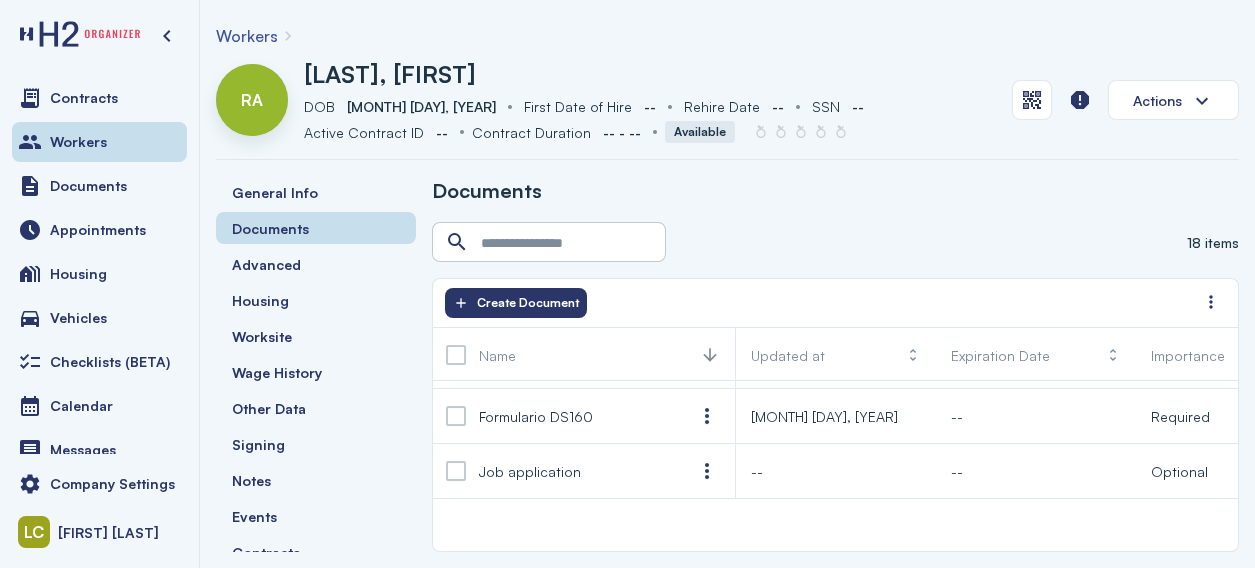 scroll, scrollTop: 266, scrollLeft: 0, axis: vertical 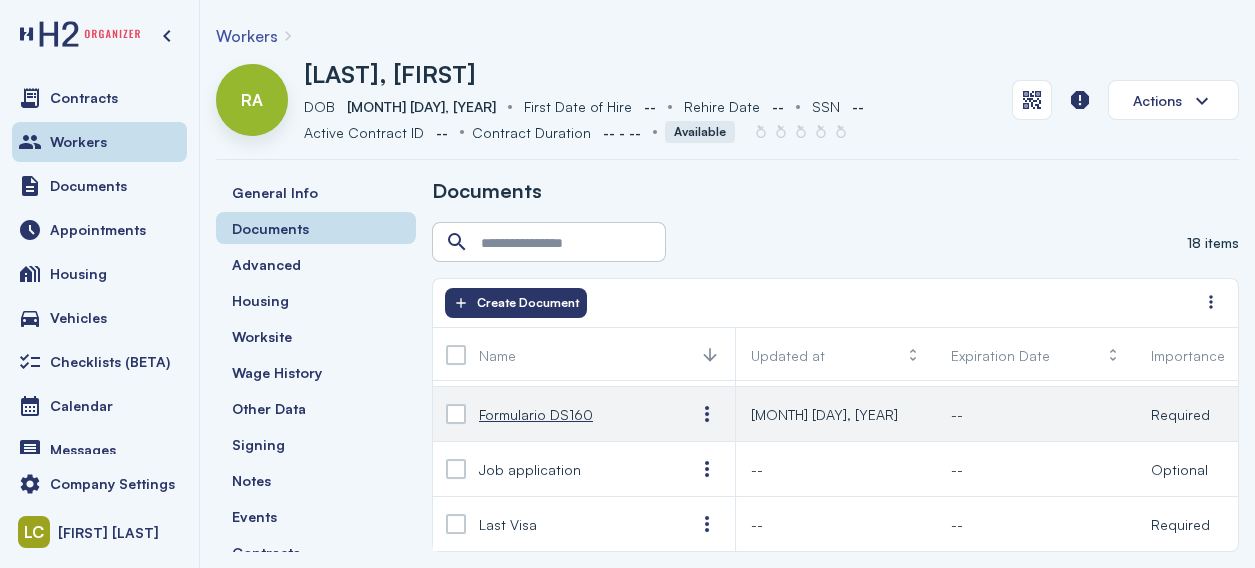 click on "Formulario DS160" at bounding box center (536, 414) 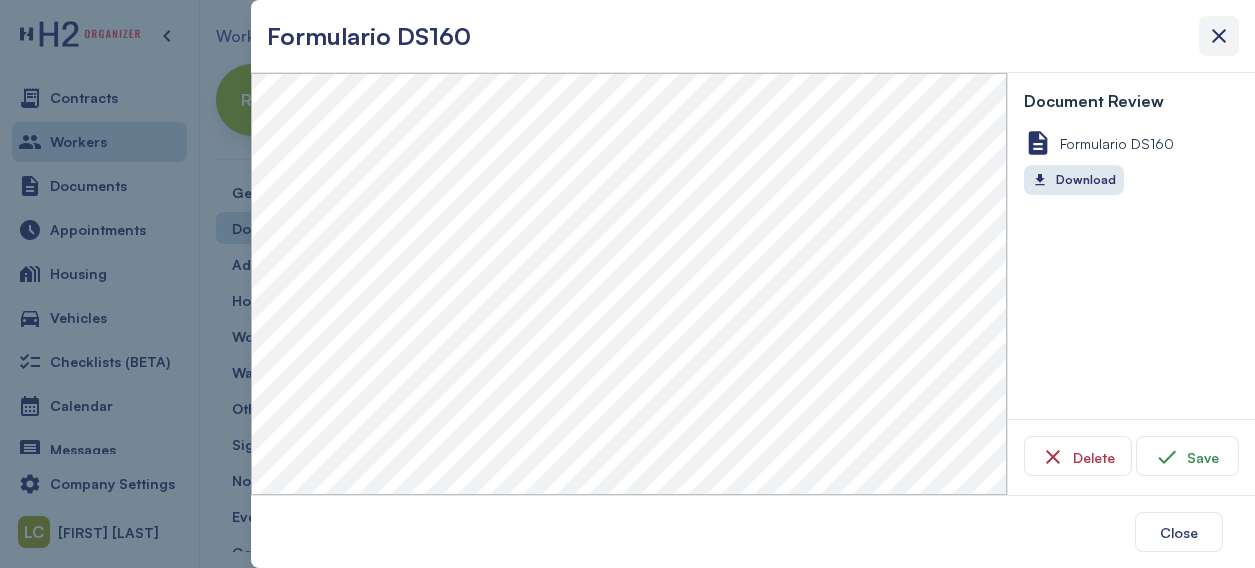 click at bounding box center [1219, 36] 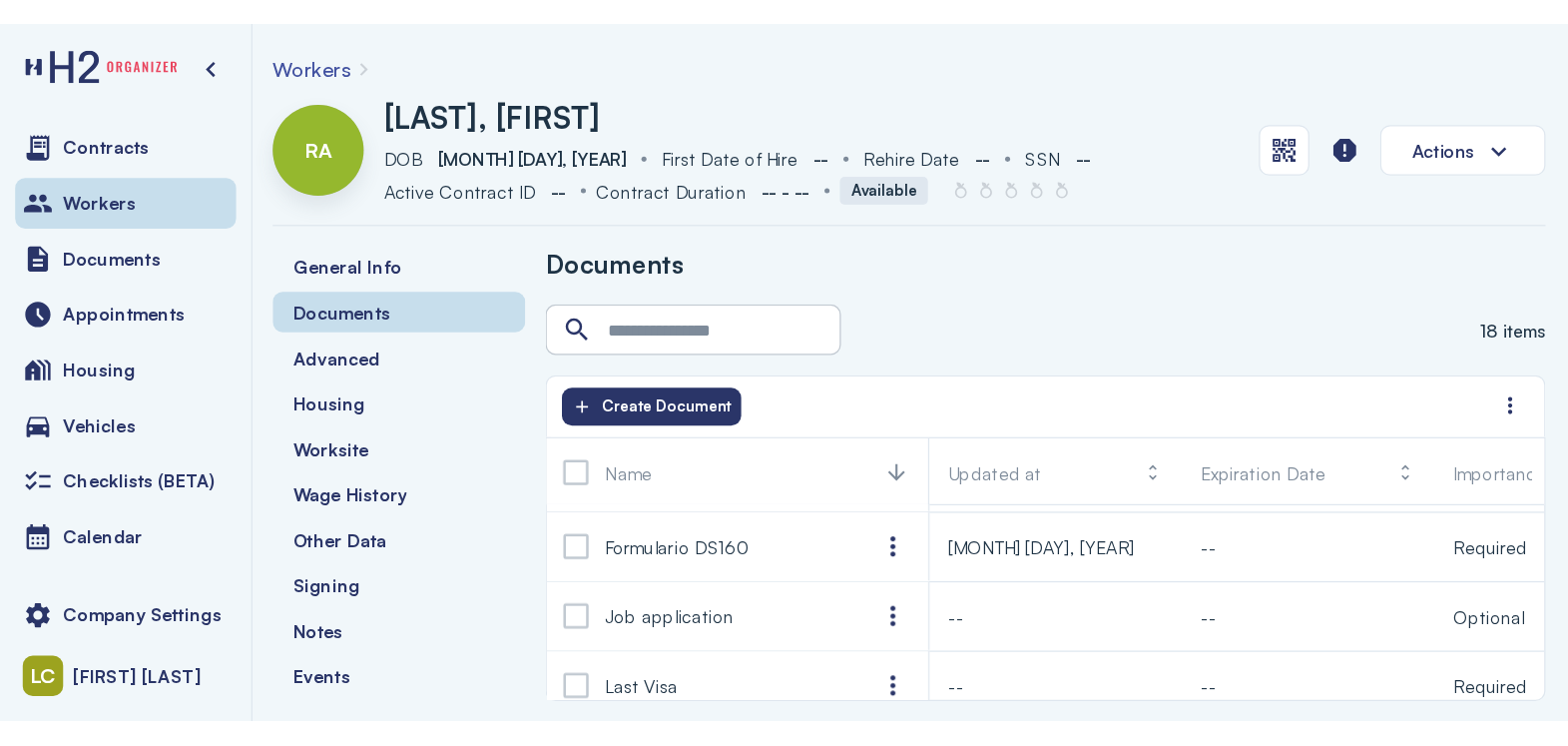 scroll, scrollTop: 266, scrollLeft: 0, axis: vertical 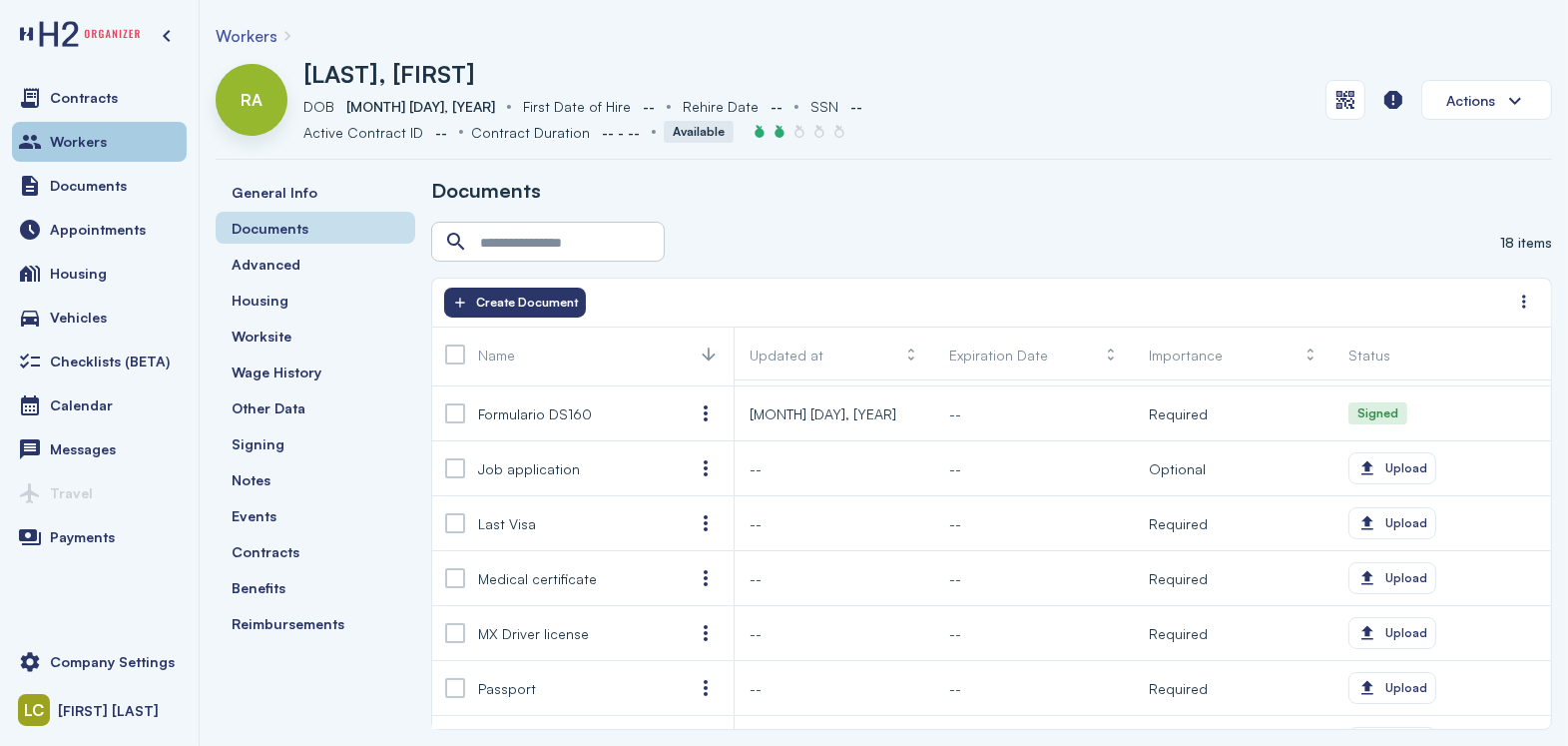 click on "Workers" at bounding box center [99, 142] 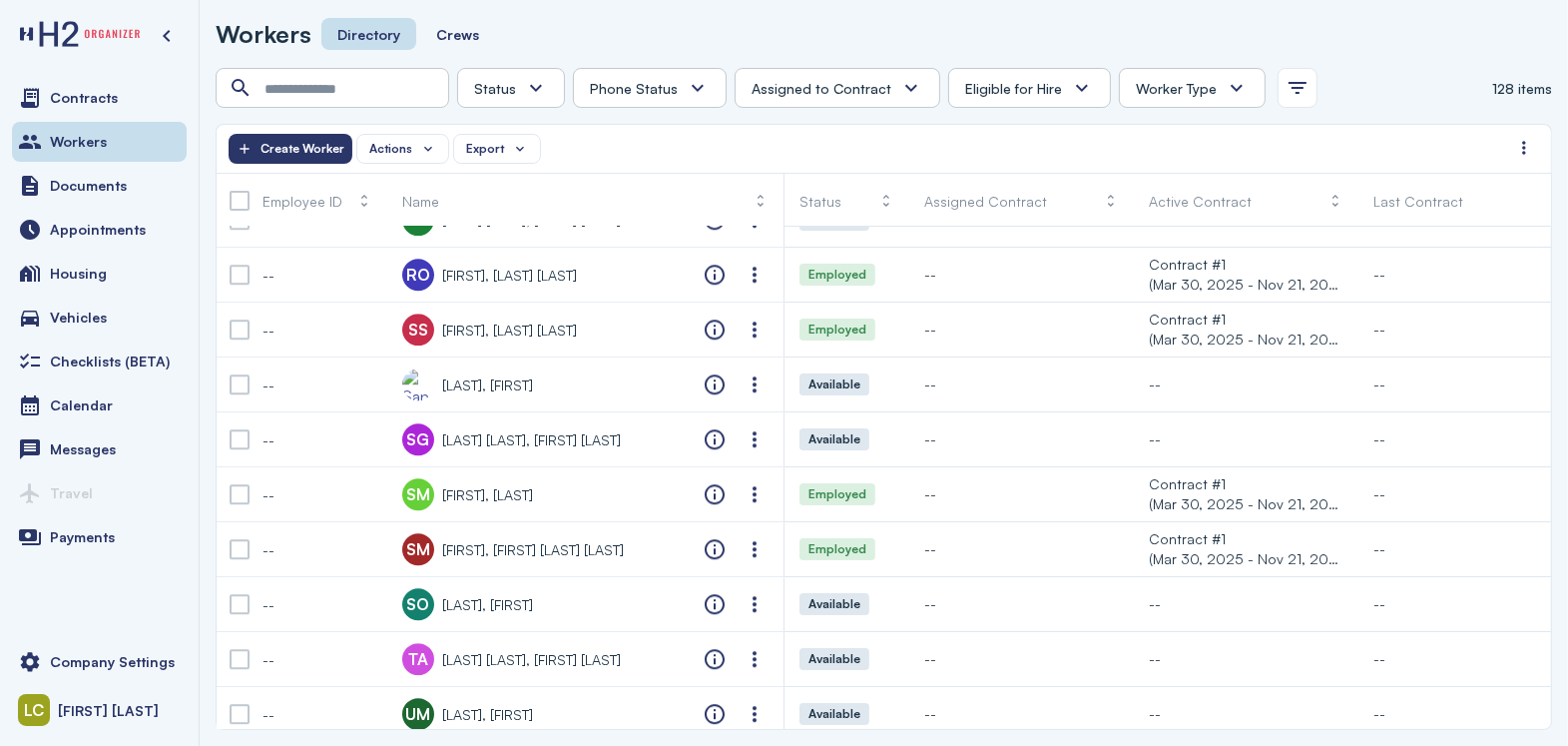 scroll, scrollTop: 6391, scrollLeft: 0, axis: vertical 